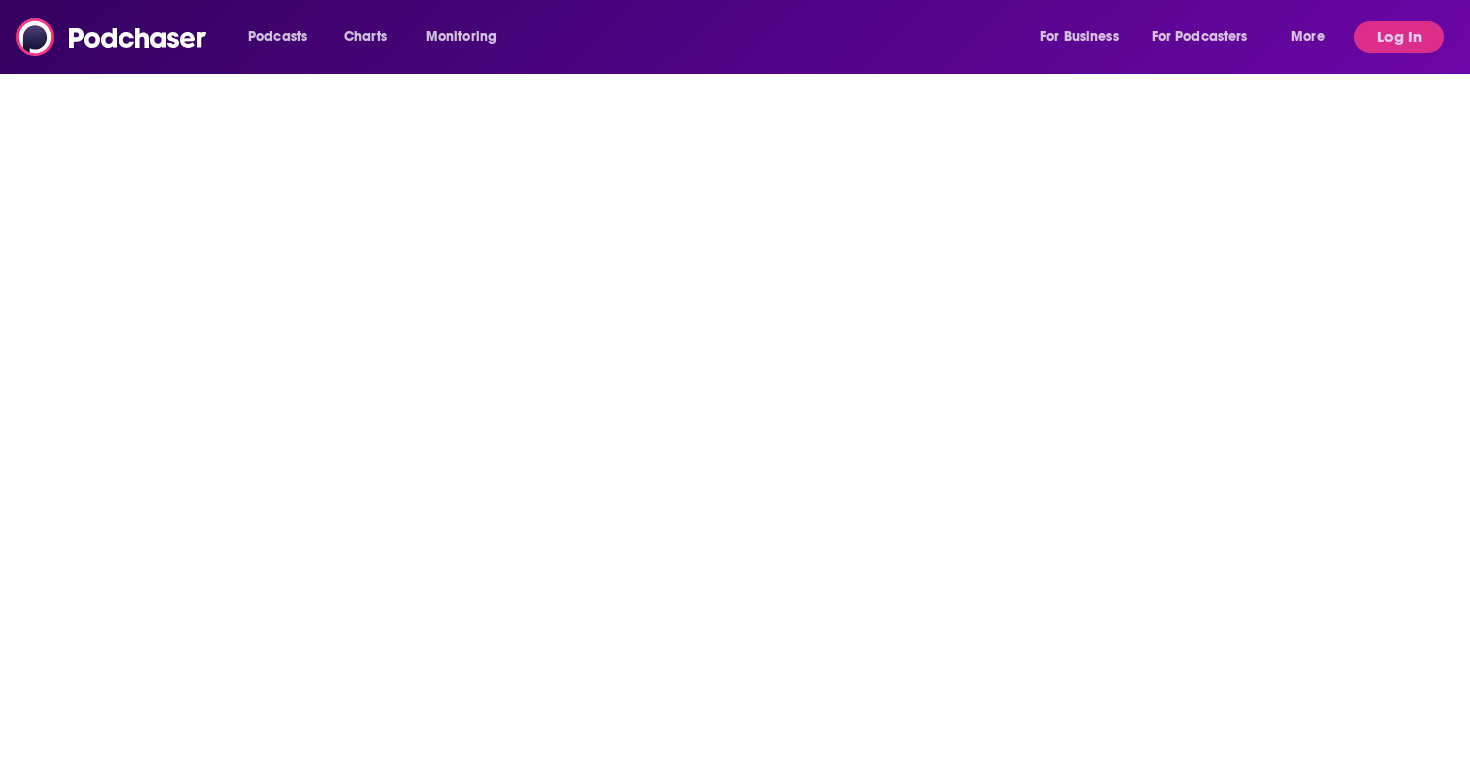 scroll, scrollTop: 0, scrollLeft: 0, axis: both 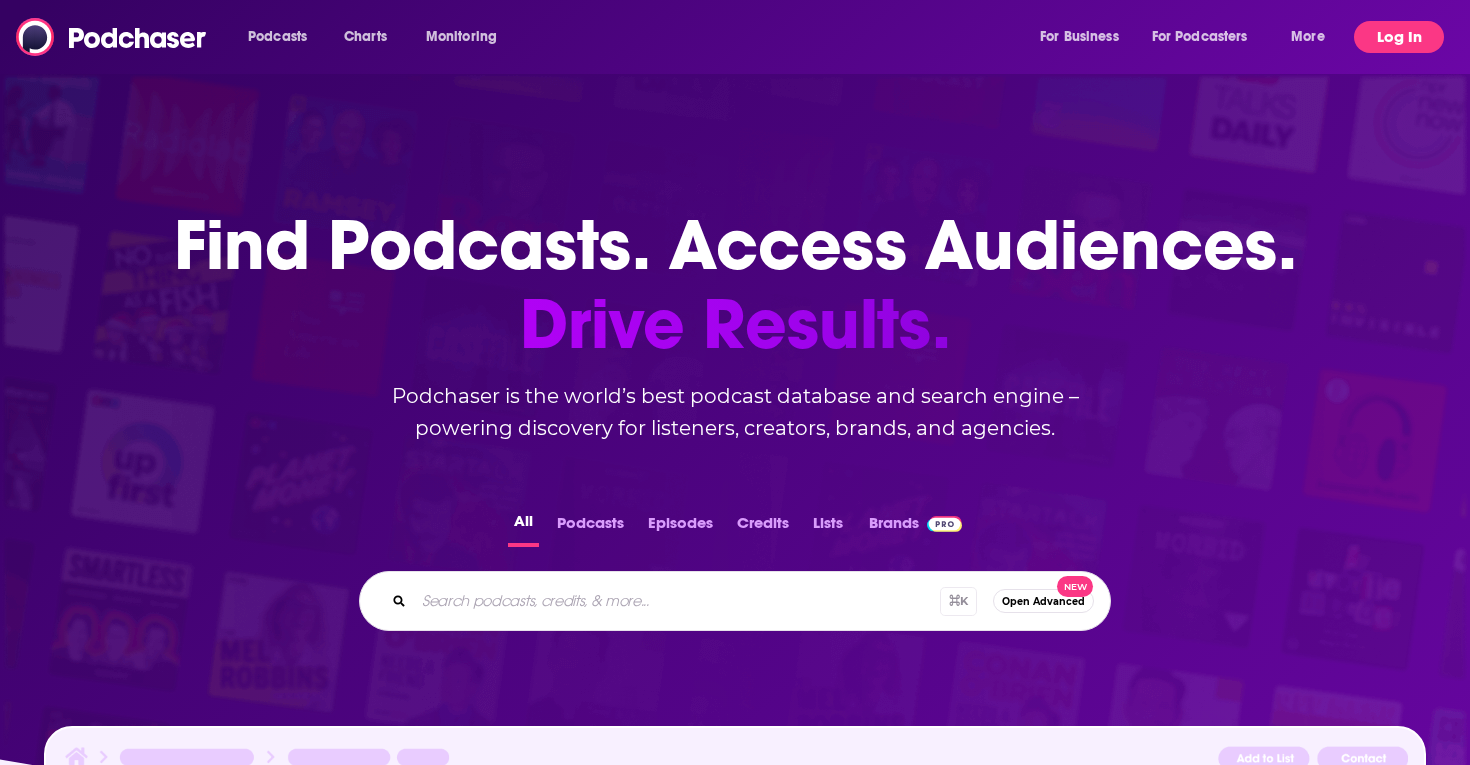 click on "Log In" at bounding box center (1399, 37) 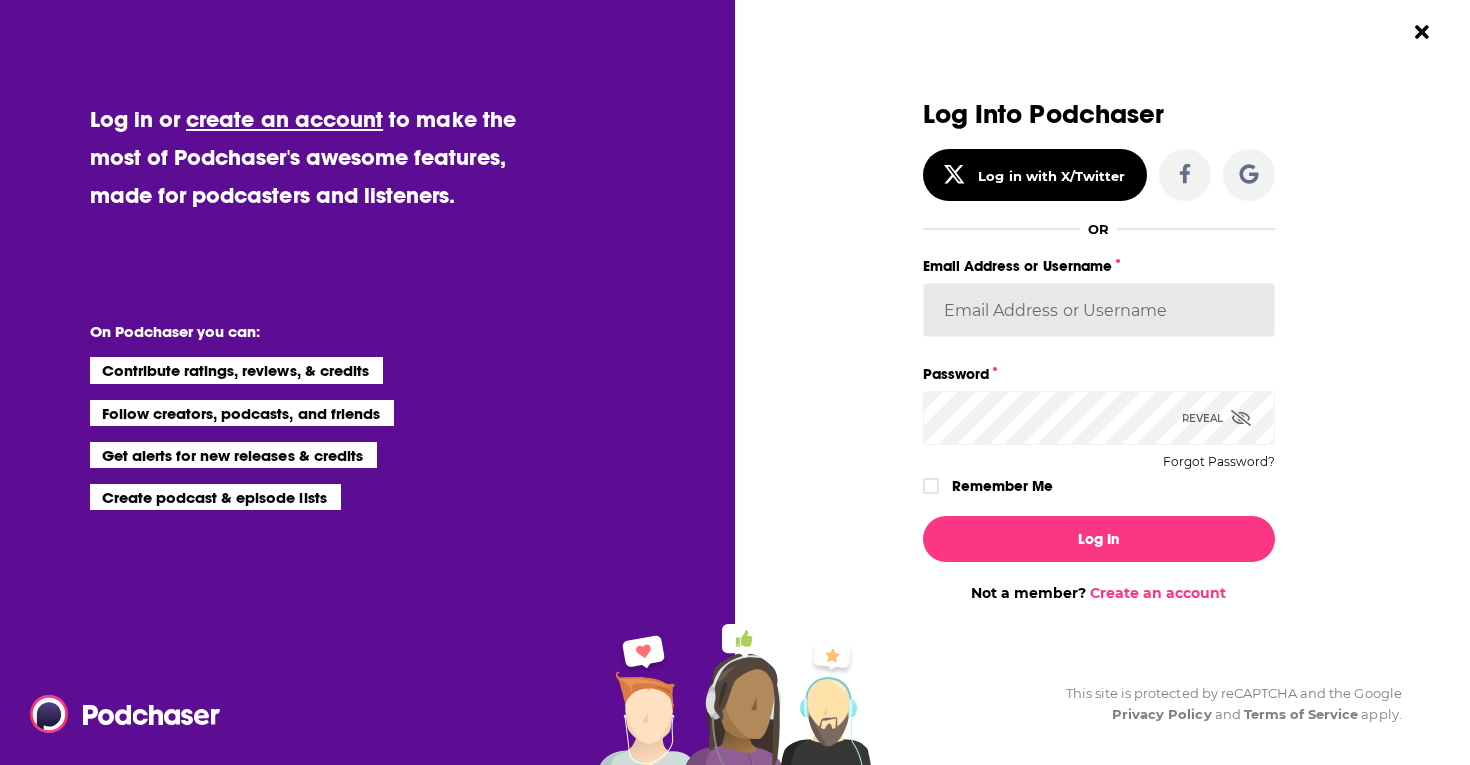 type on "[USERNAME]" 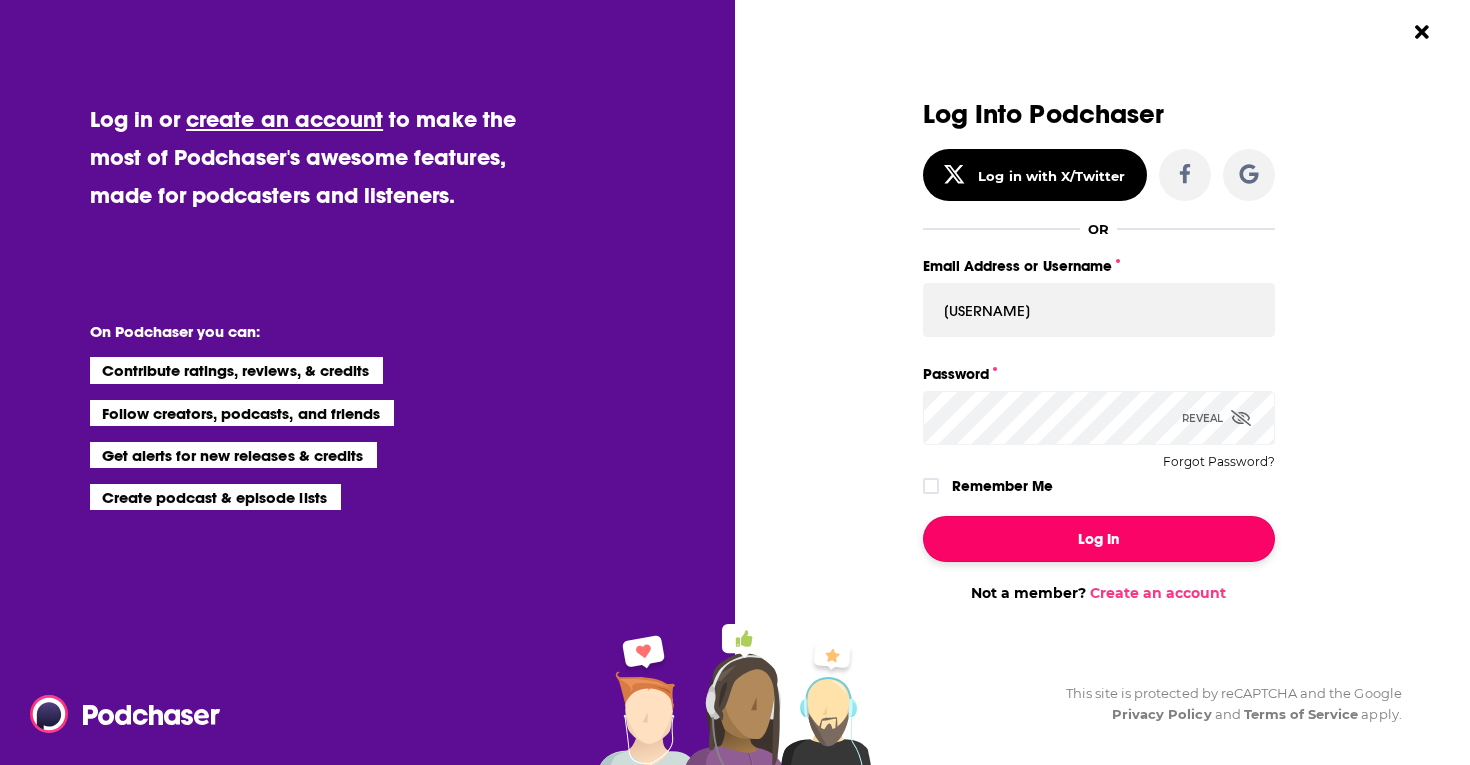 click on "Log In" at bounding box center [1099, 539] 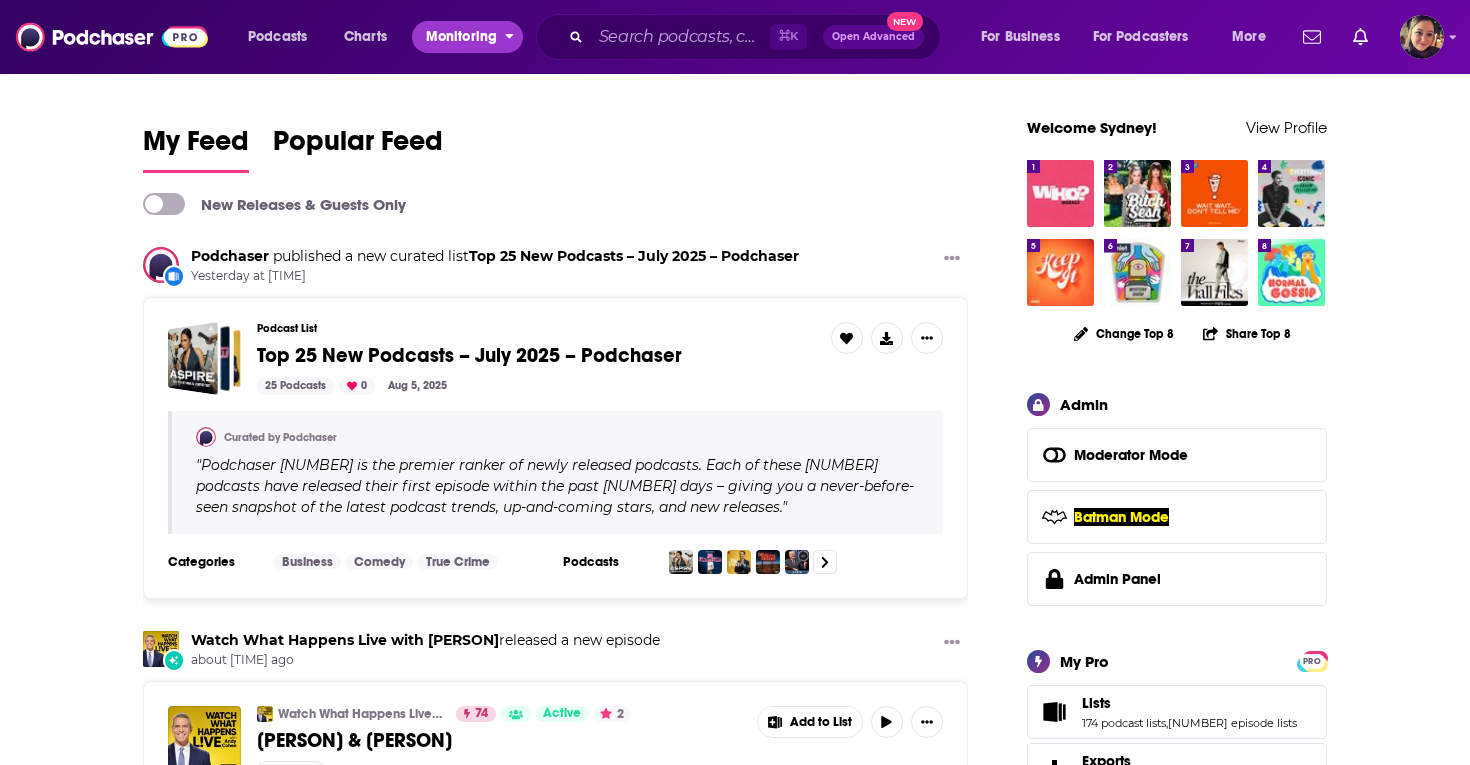 click on "Monitoring" at bounding box center (461, 37) 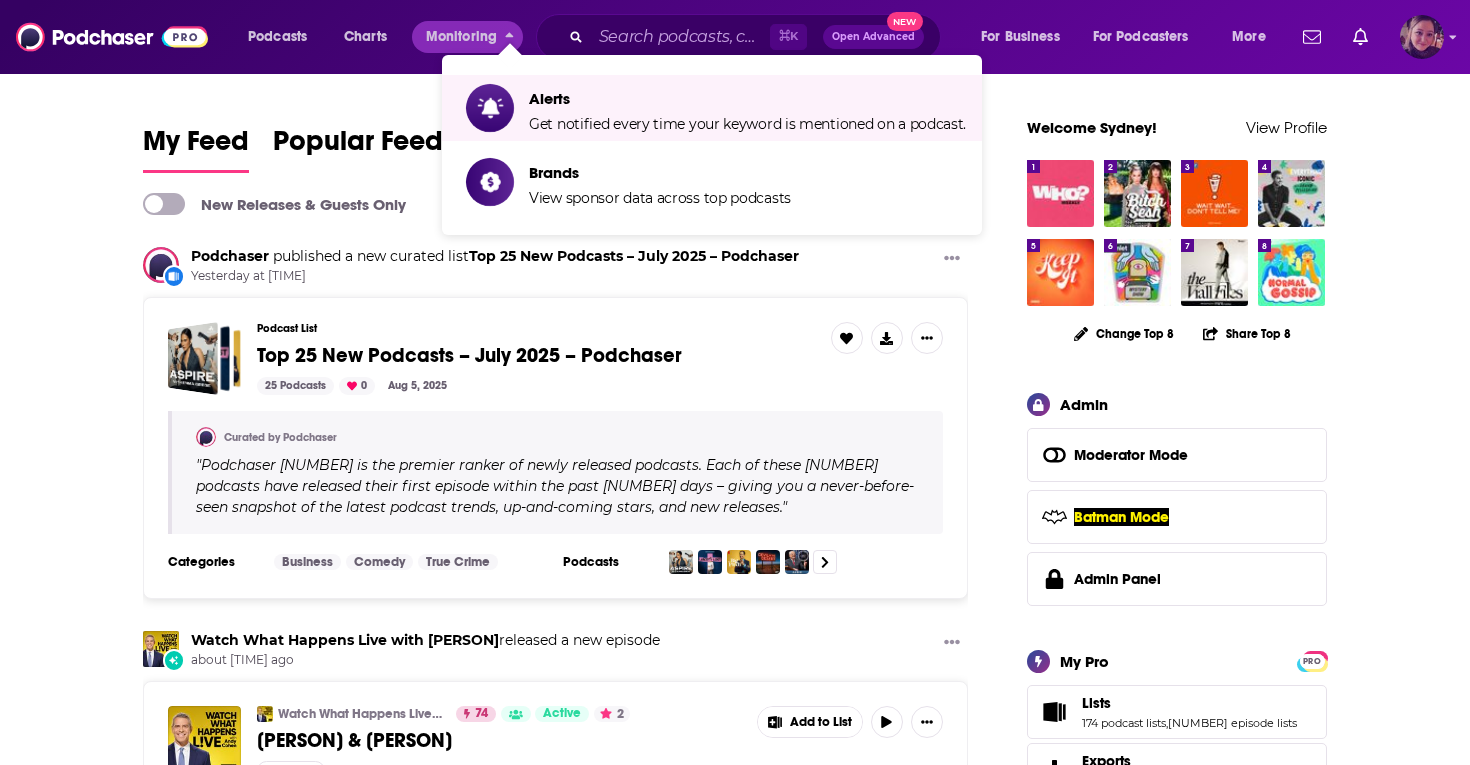 click at bounding box center (1422, 37) 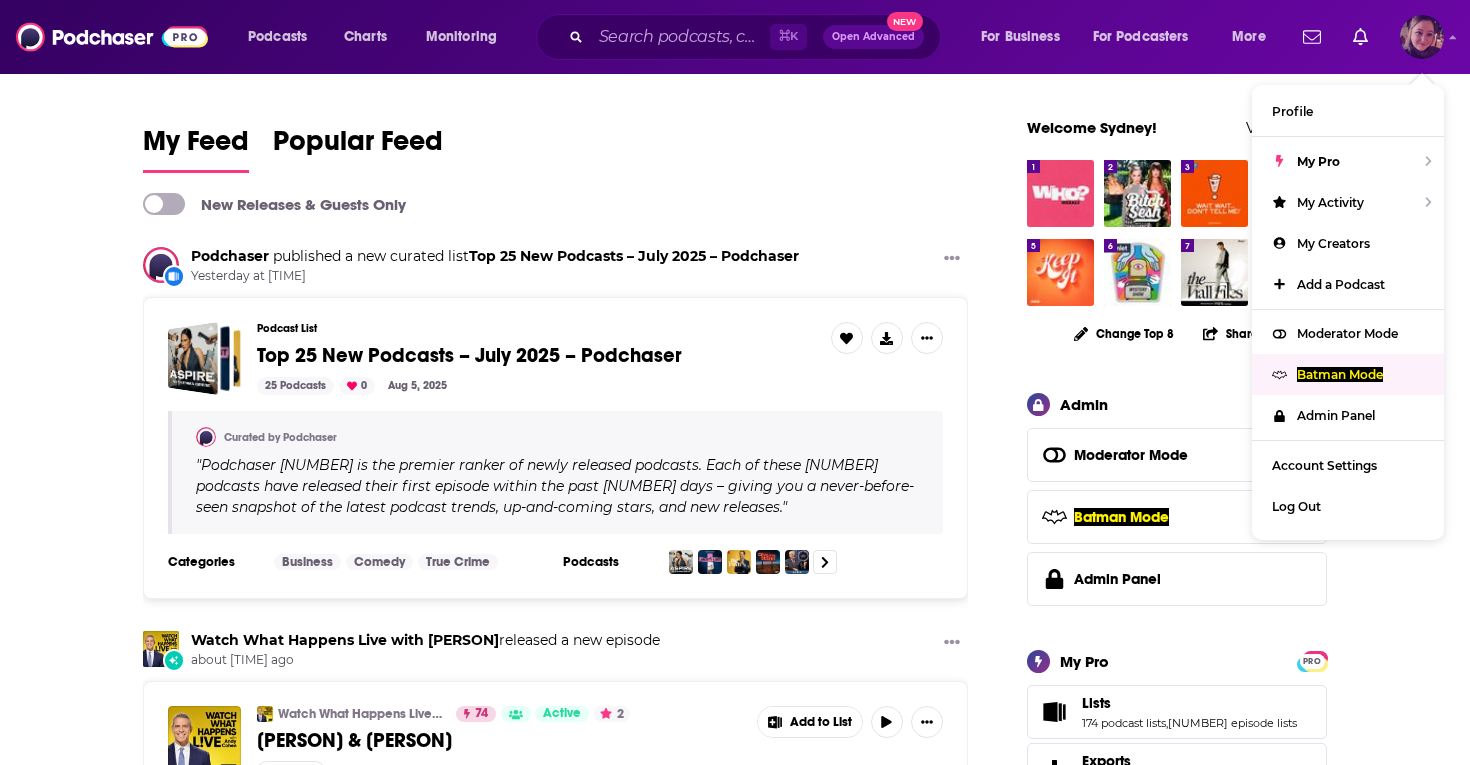 click on "Batman Mode" at bounding box center [1340, 374] 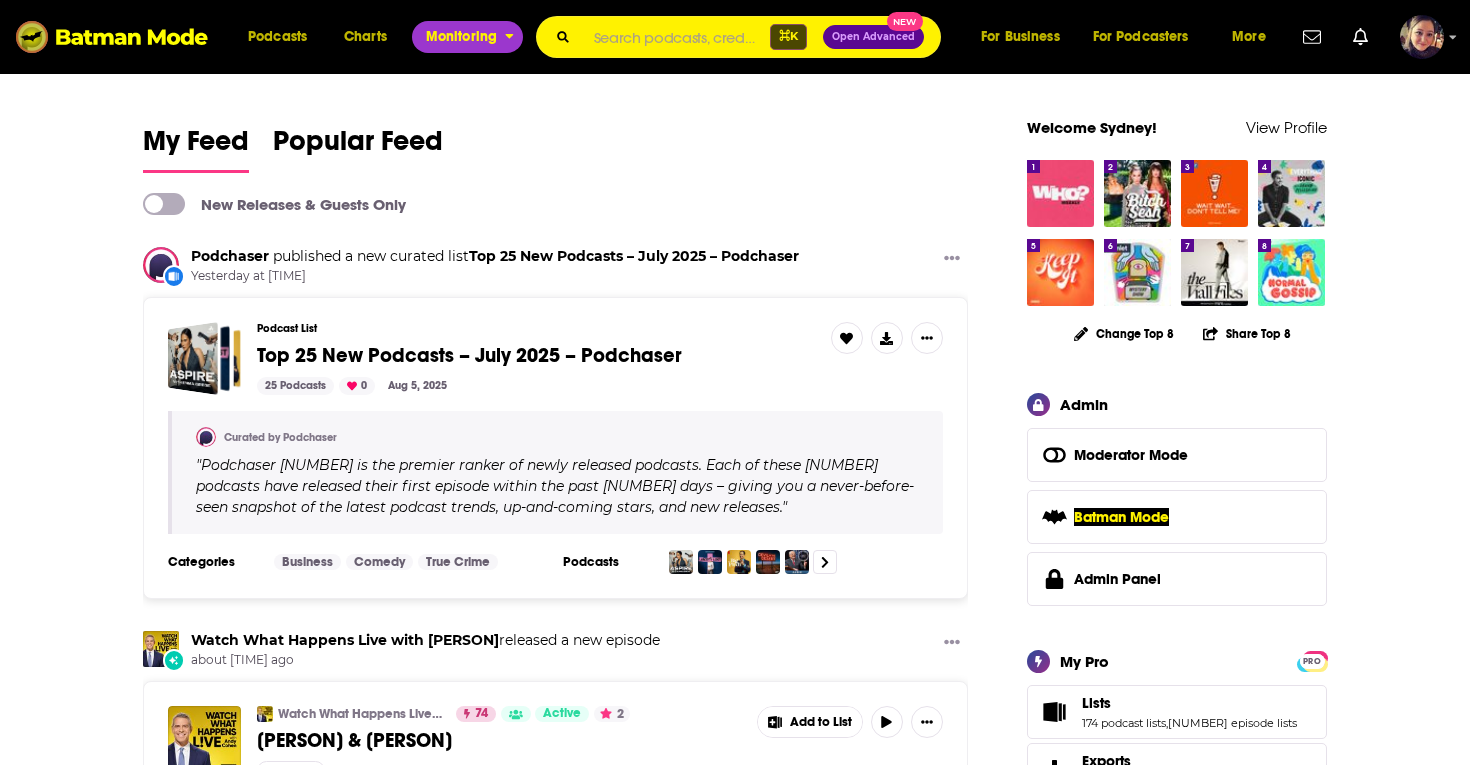 click on "Monitoring" at bounding box center (461, 37) 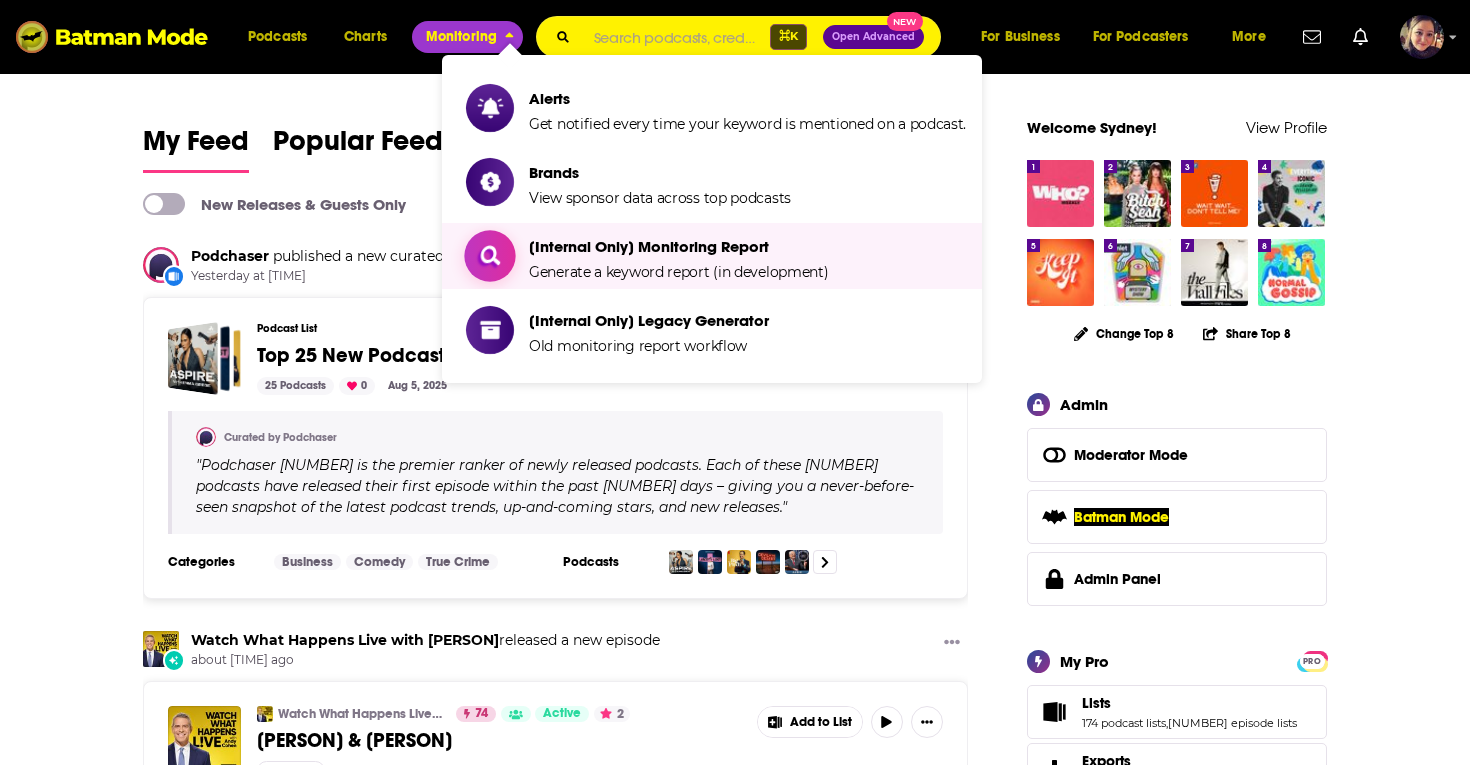 click on "[Internal Only] Monitoring Report" at bounding box center [678, 246] 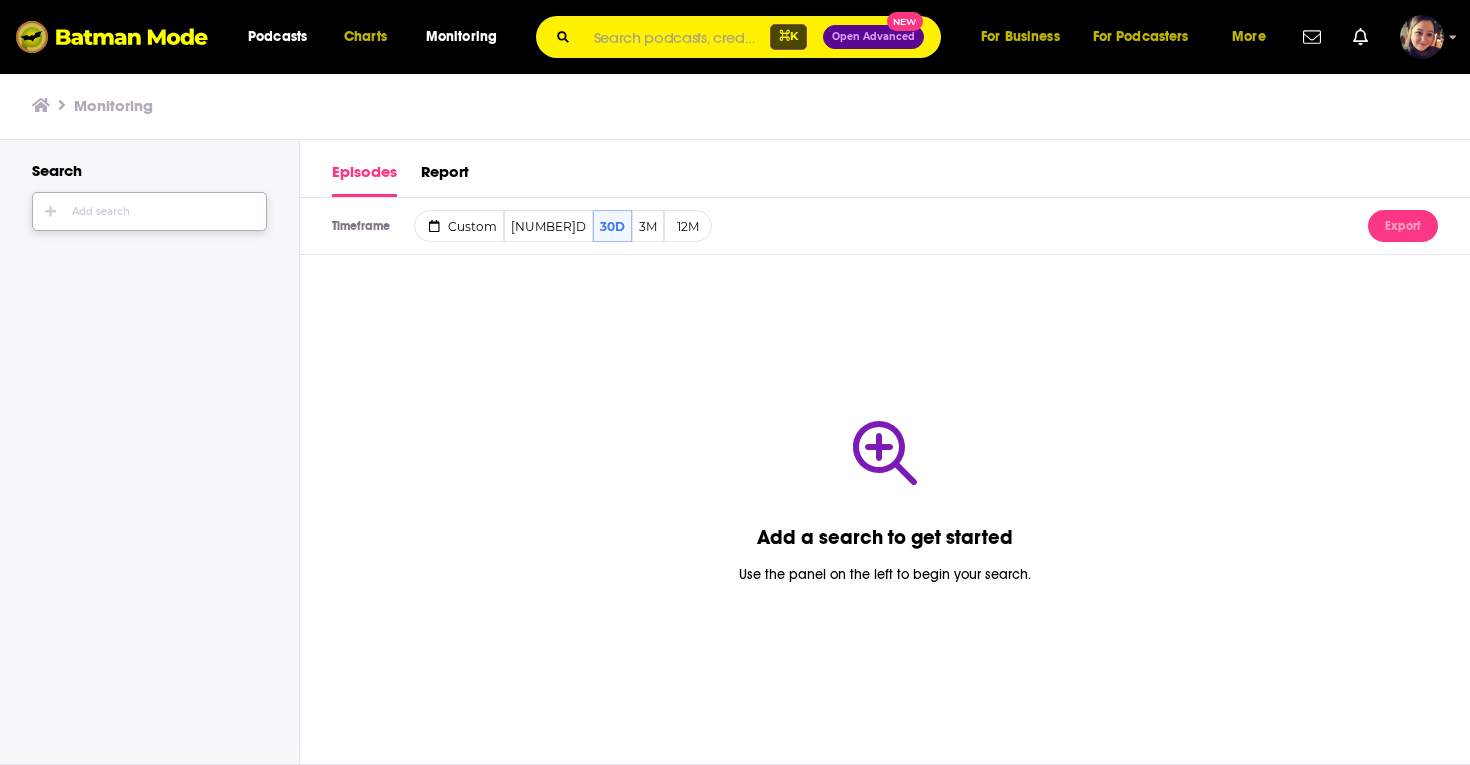 click on "white_button-icon Add search" at bounding box center [149, 211] 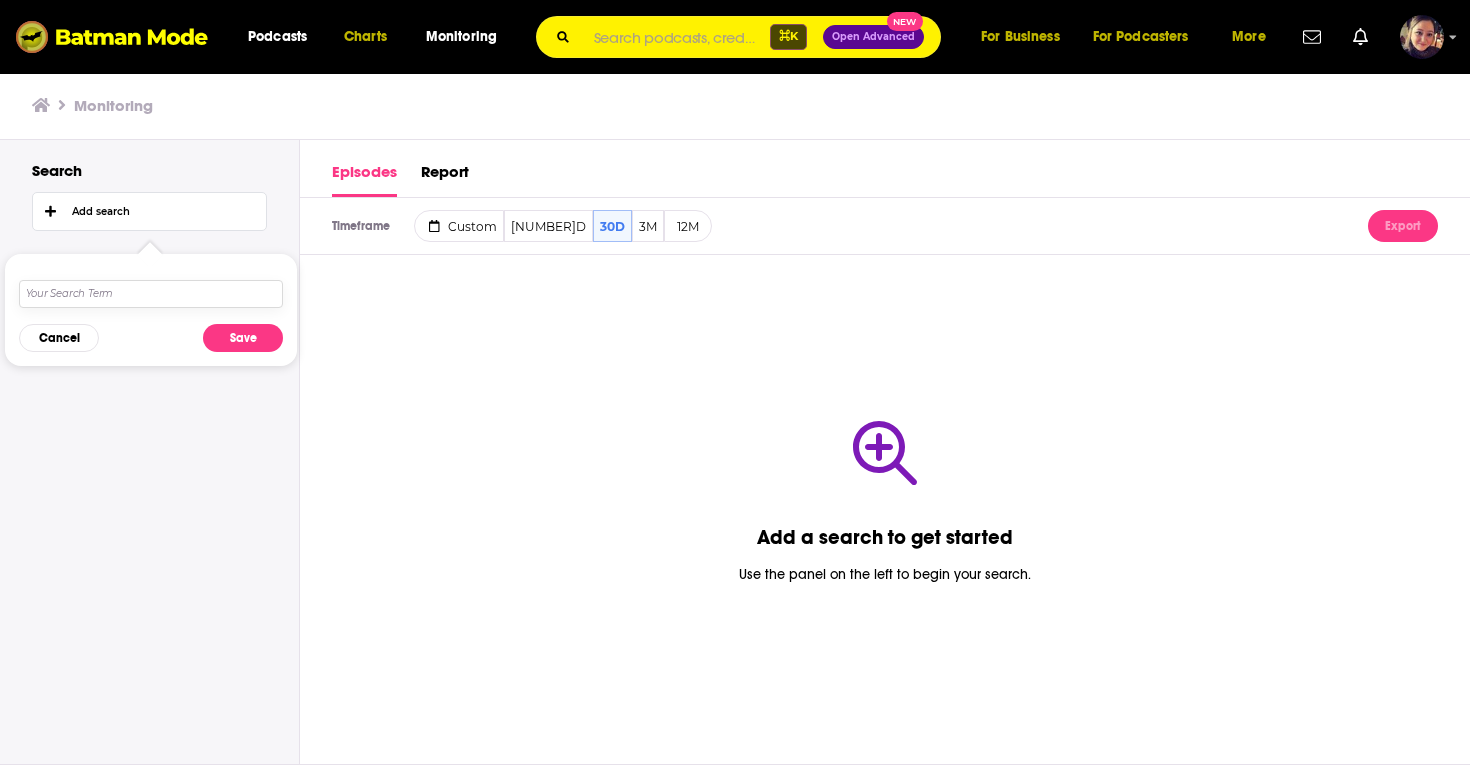 click at bounding box center [151, 294] 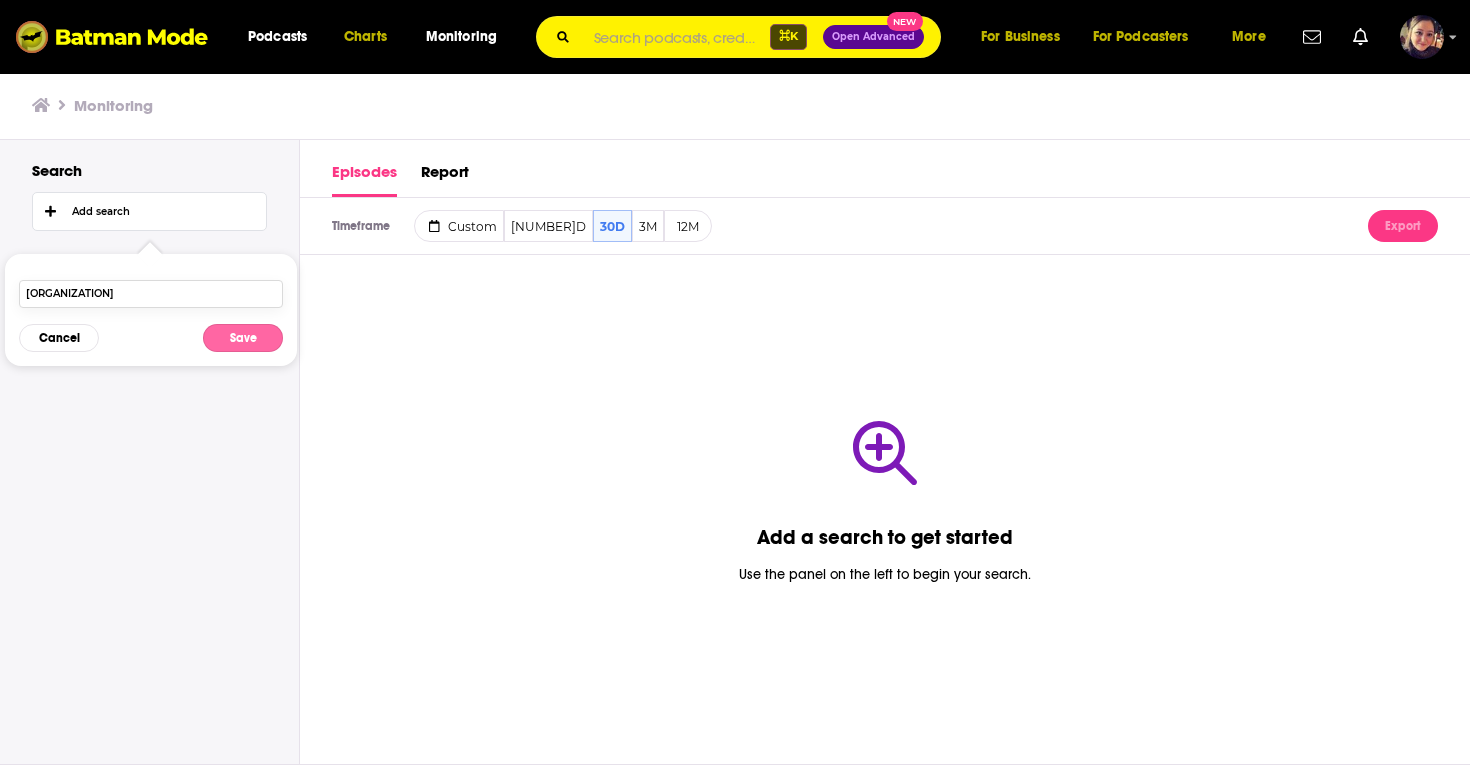 type on "[ORGANIZATION]" 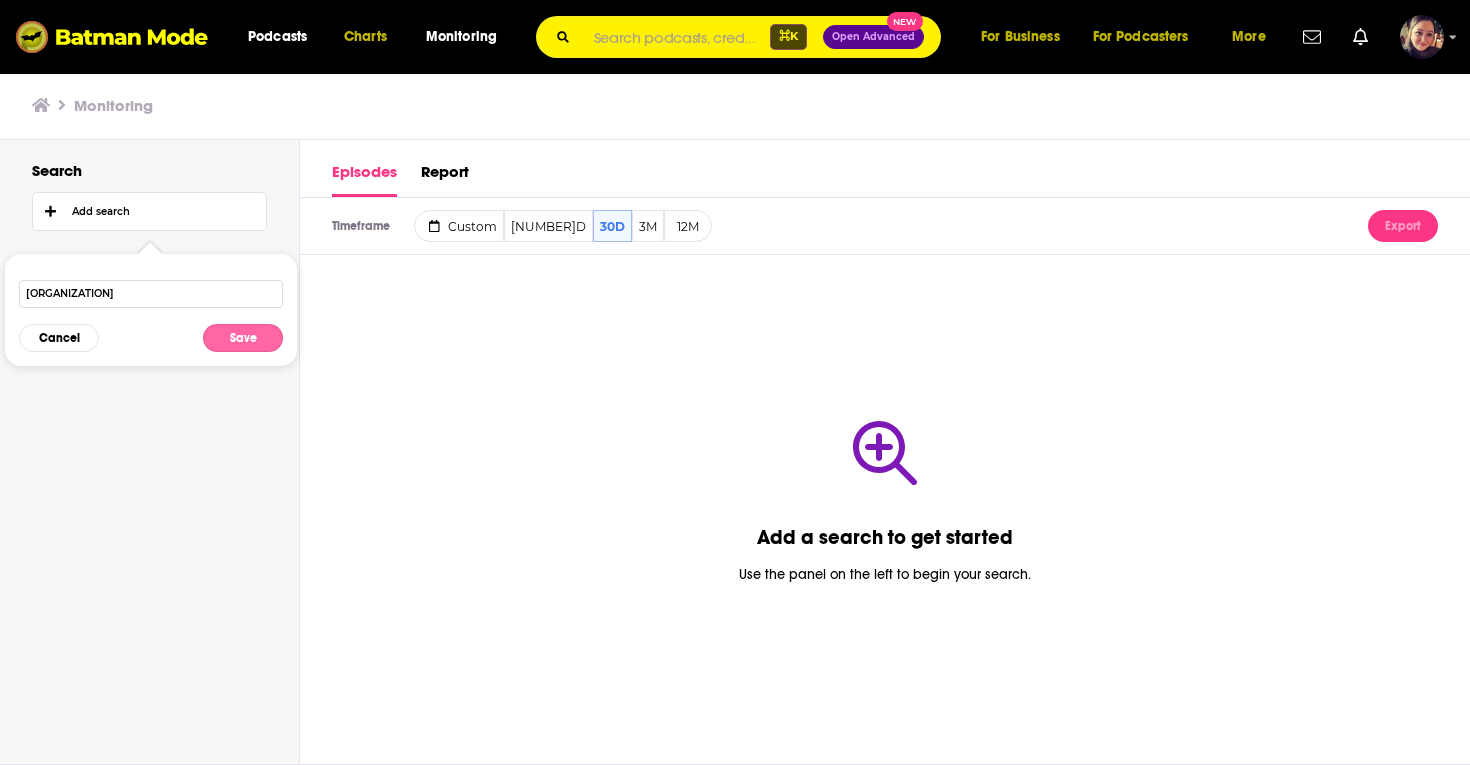 click on "Save" at bounding box center (243, 338) 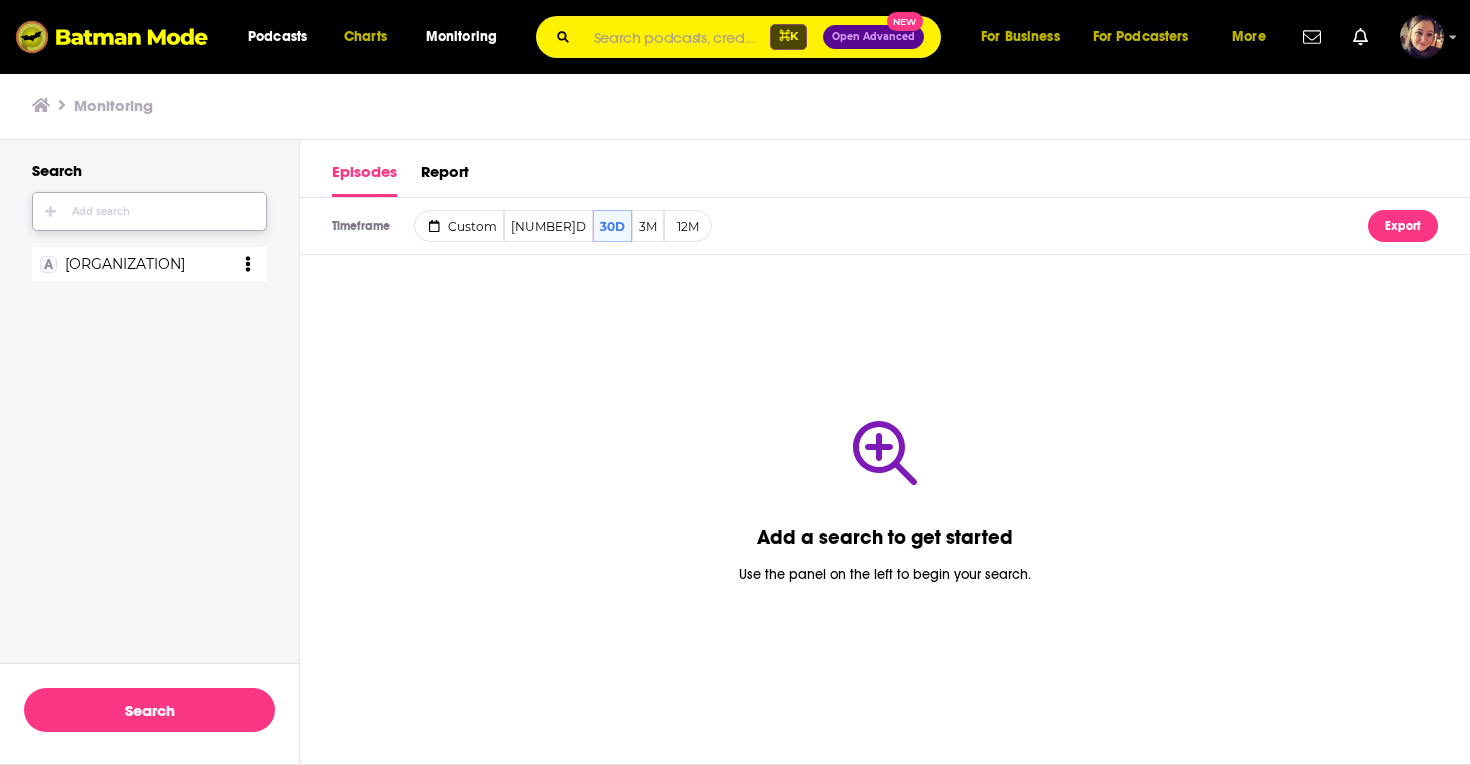 click on "white_button-icon Add search" at bounding box center (149, 211) 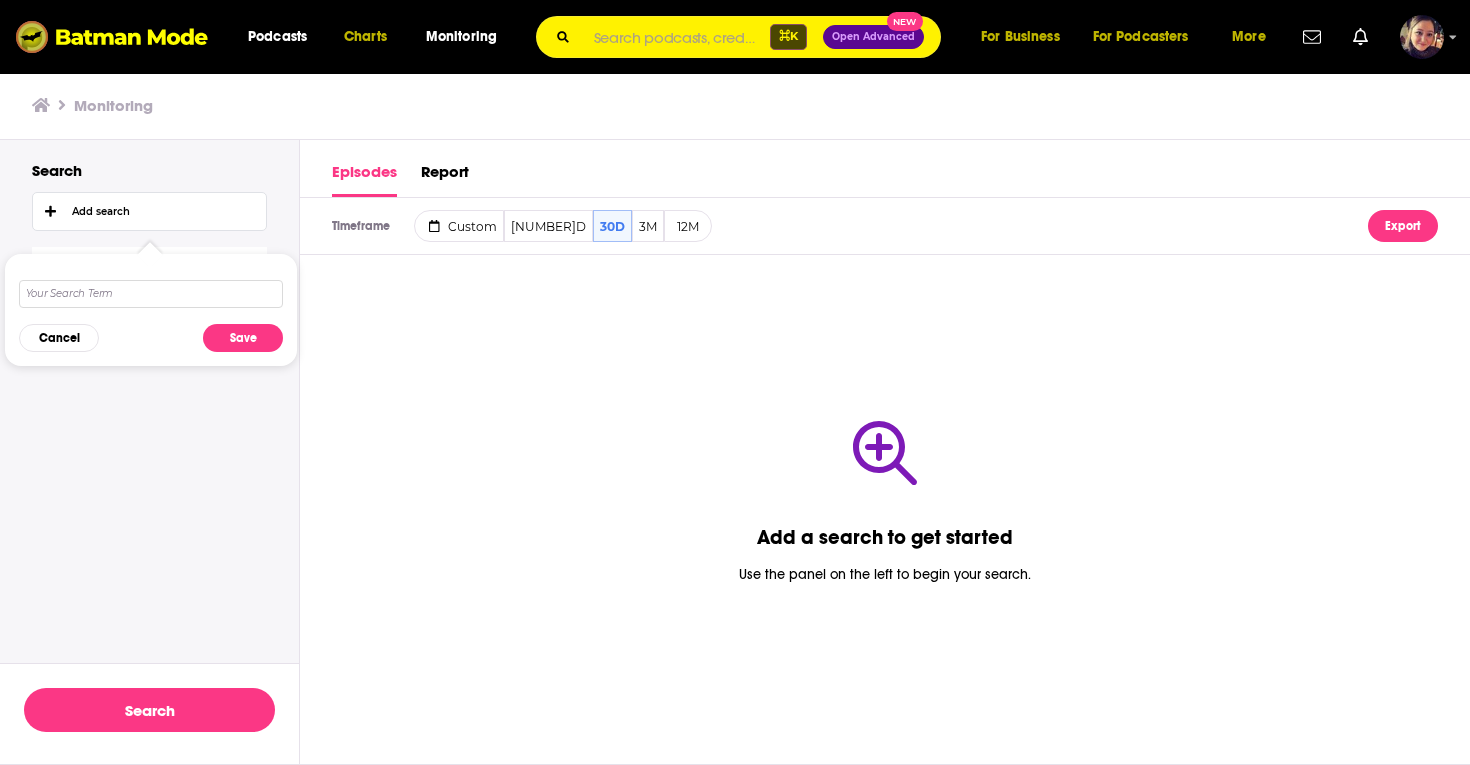click on "Cancel Save" at bounding box center [151, 310] 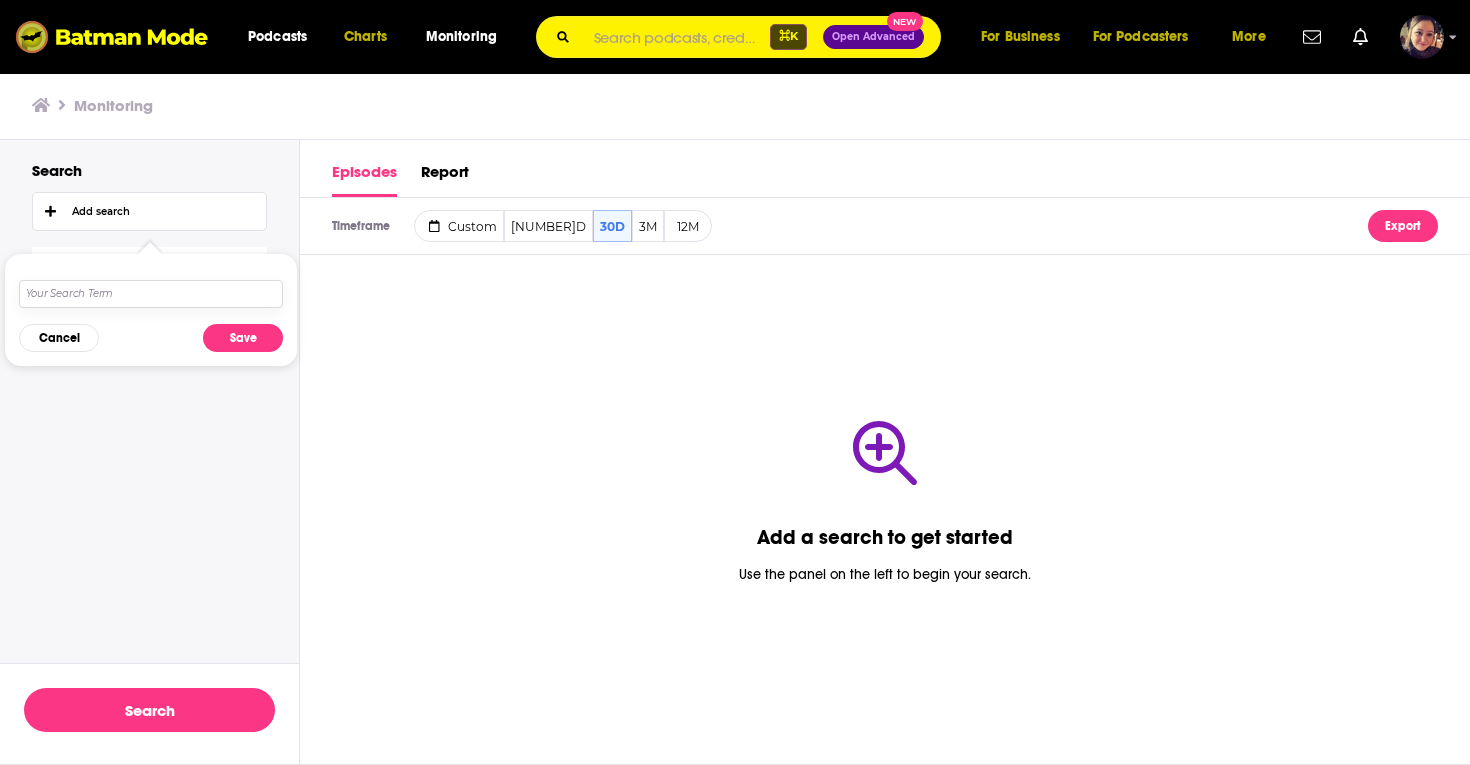 click at bounding box center (151, 294) 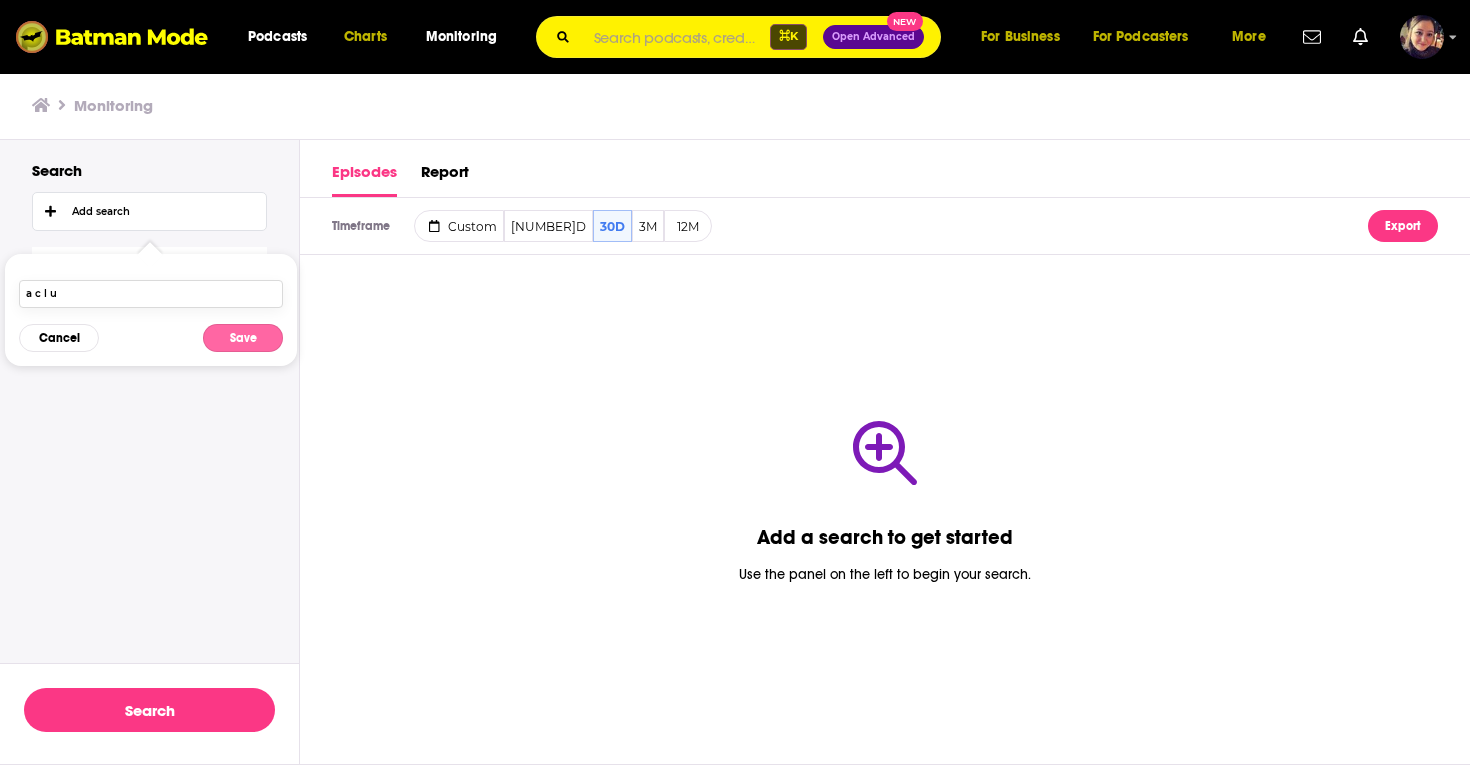type on "a c l u" 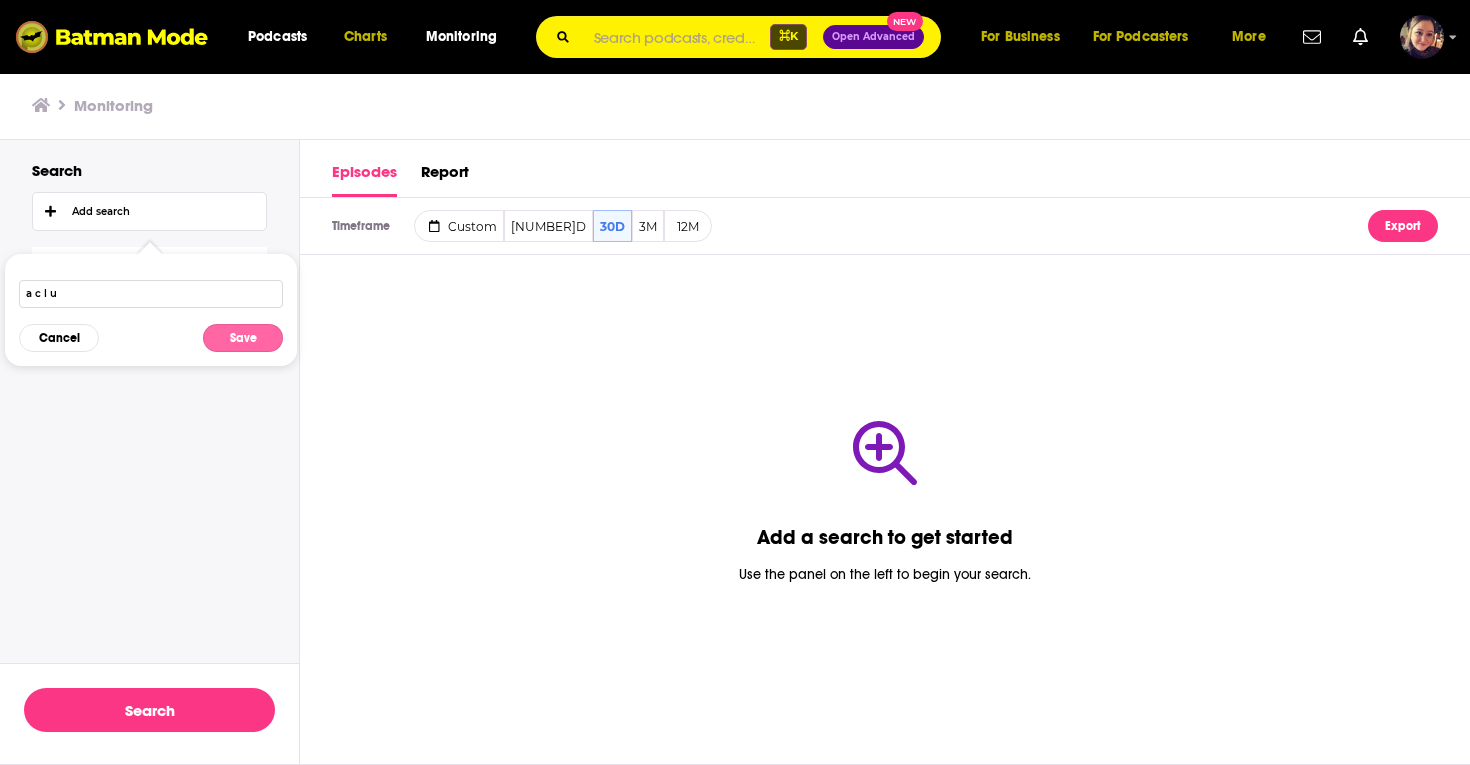 click on "Save" at bounding box center (243, 338) 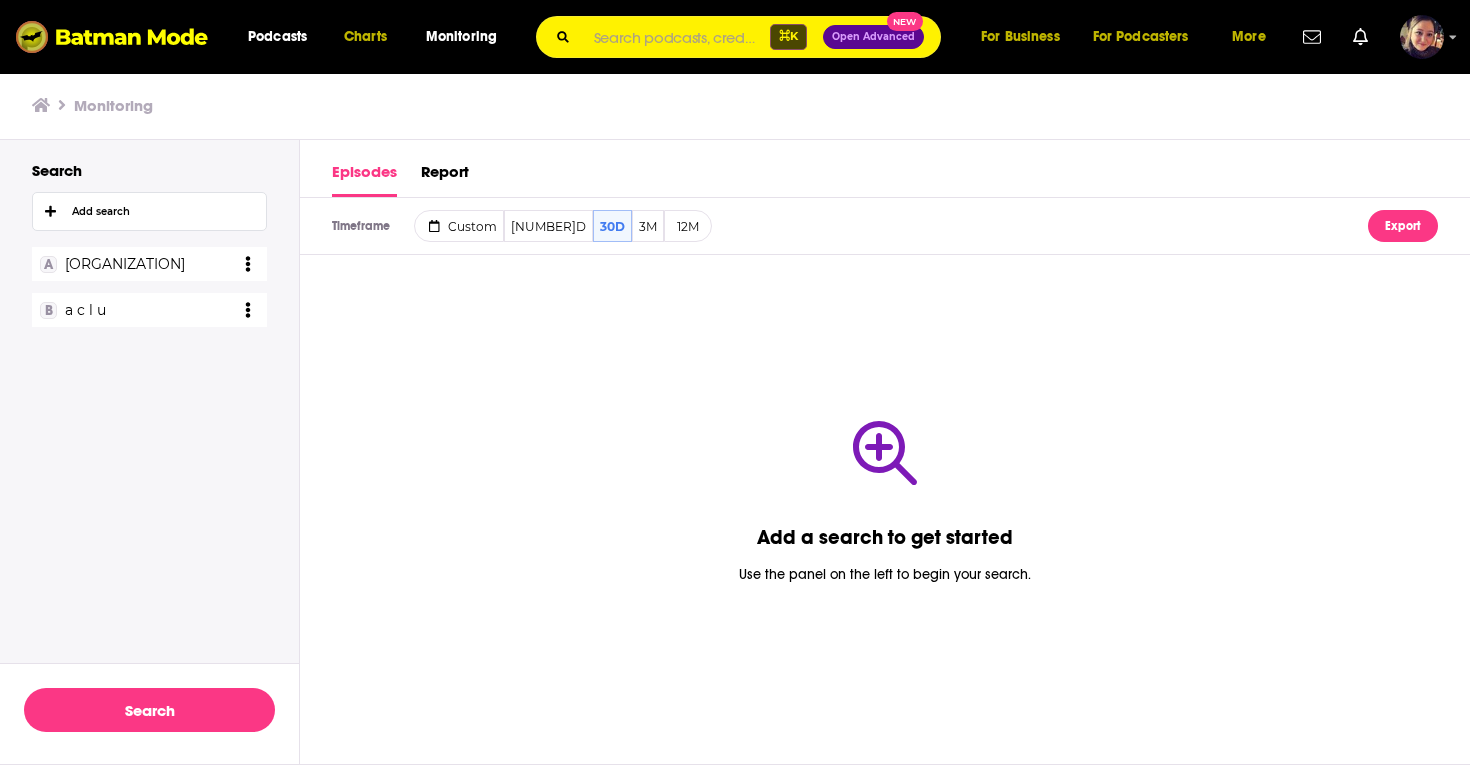 click on "B a c l u" at bounding box center (149, 310) 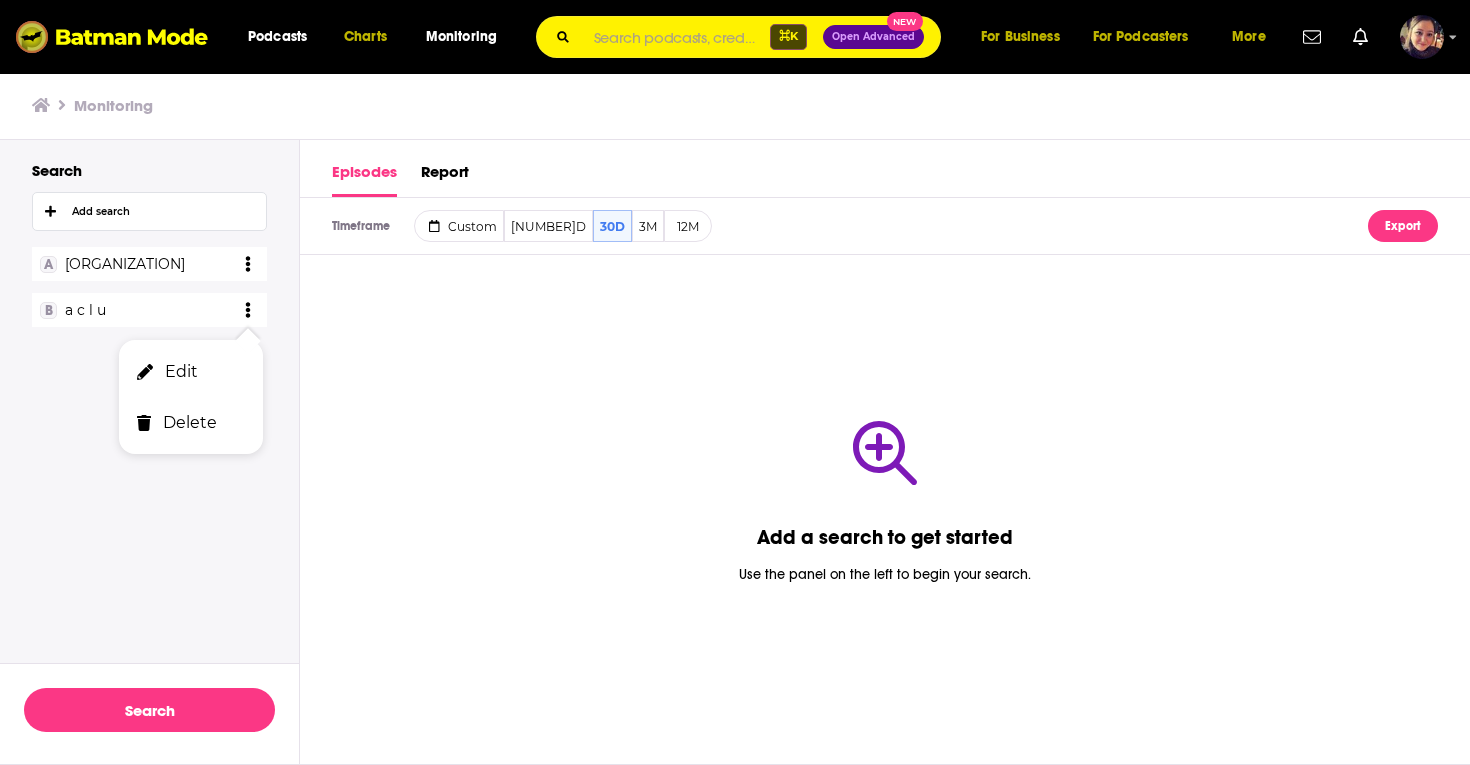 click on "Delete" at bounding box center (189, 422) 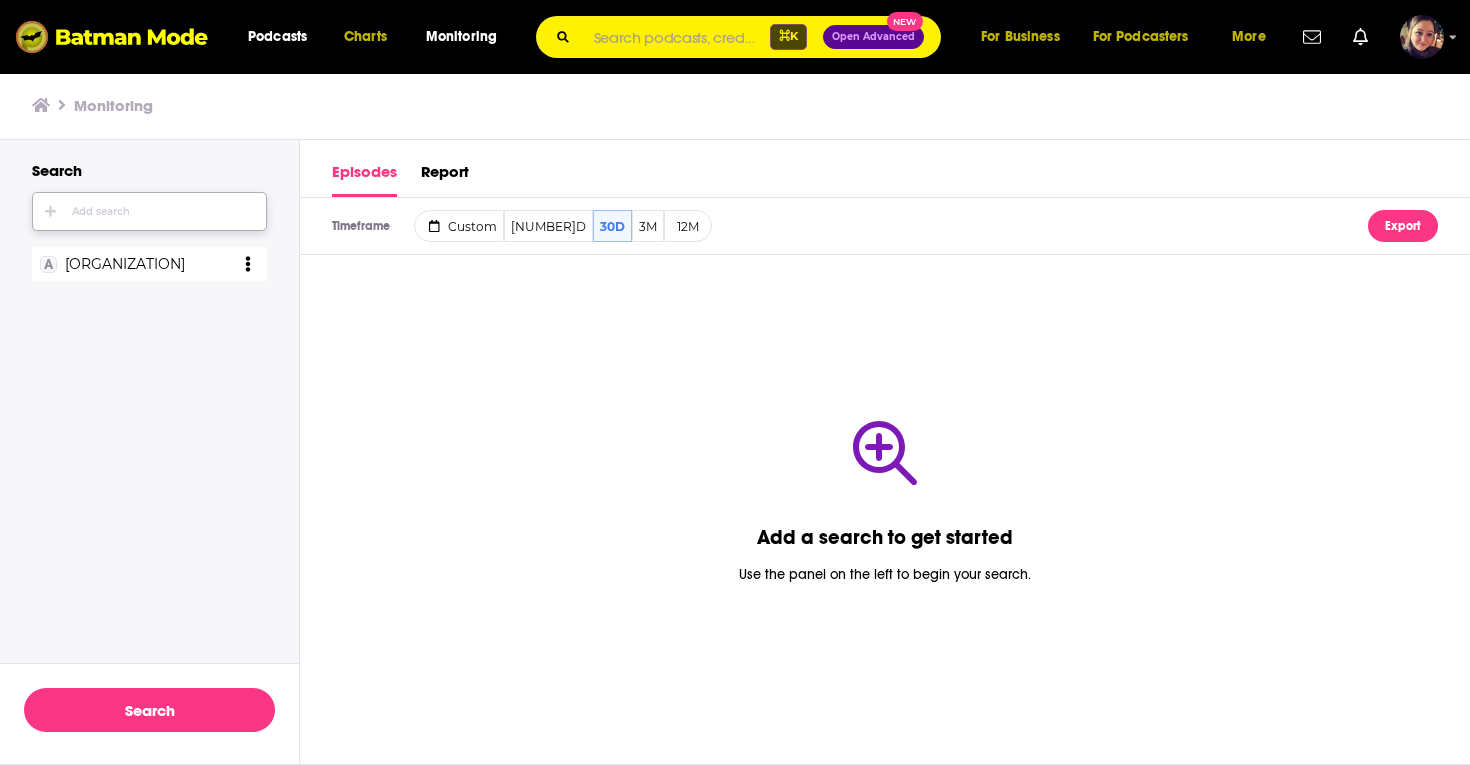 click on "Add search" at bounding box center (101, 212) 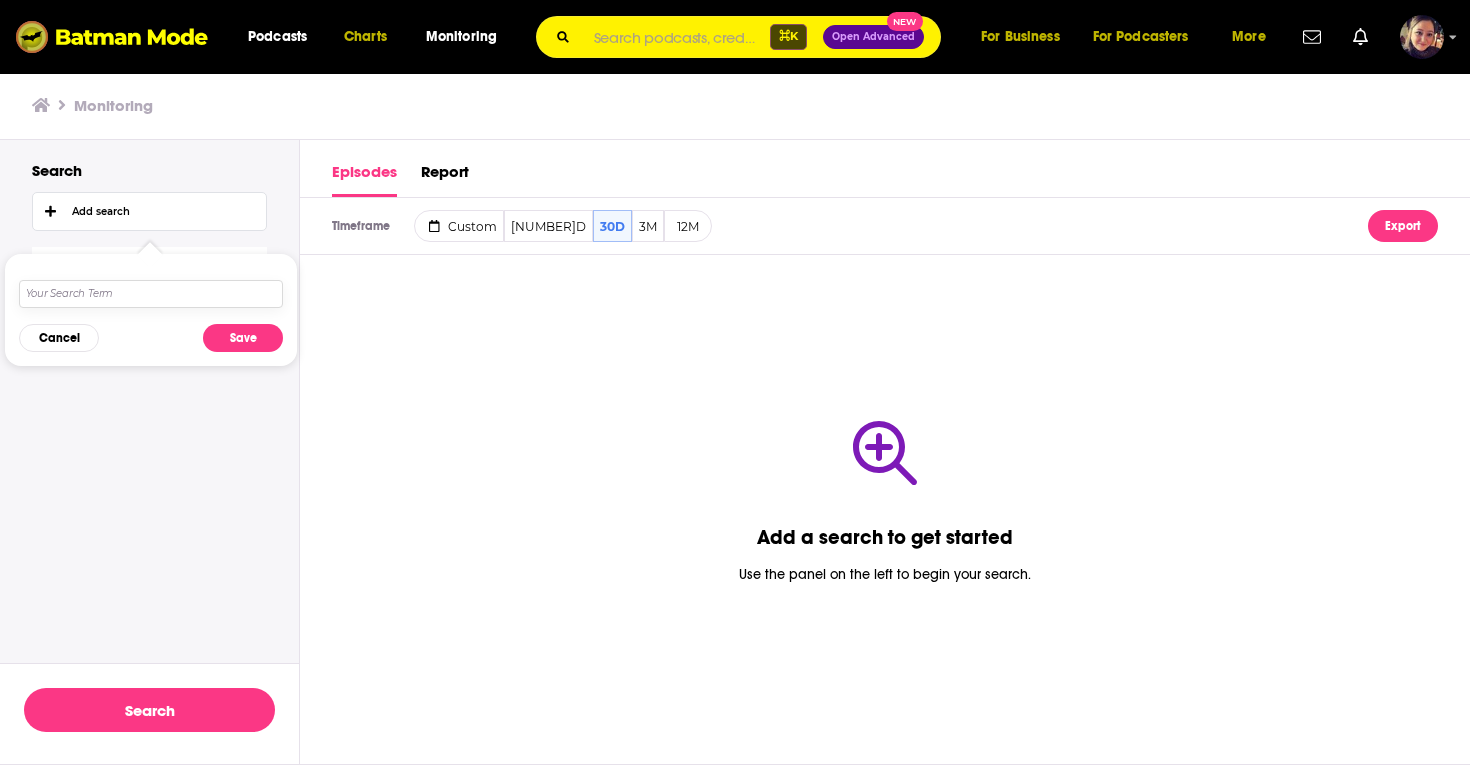 click at bounding box center (151, 294) 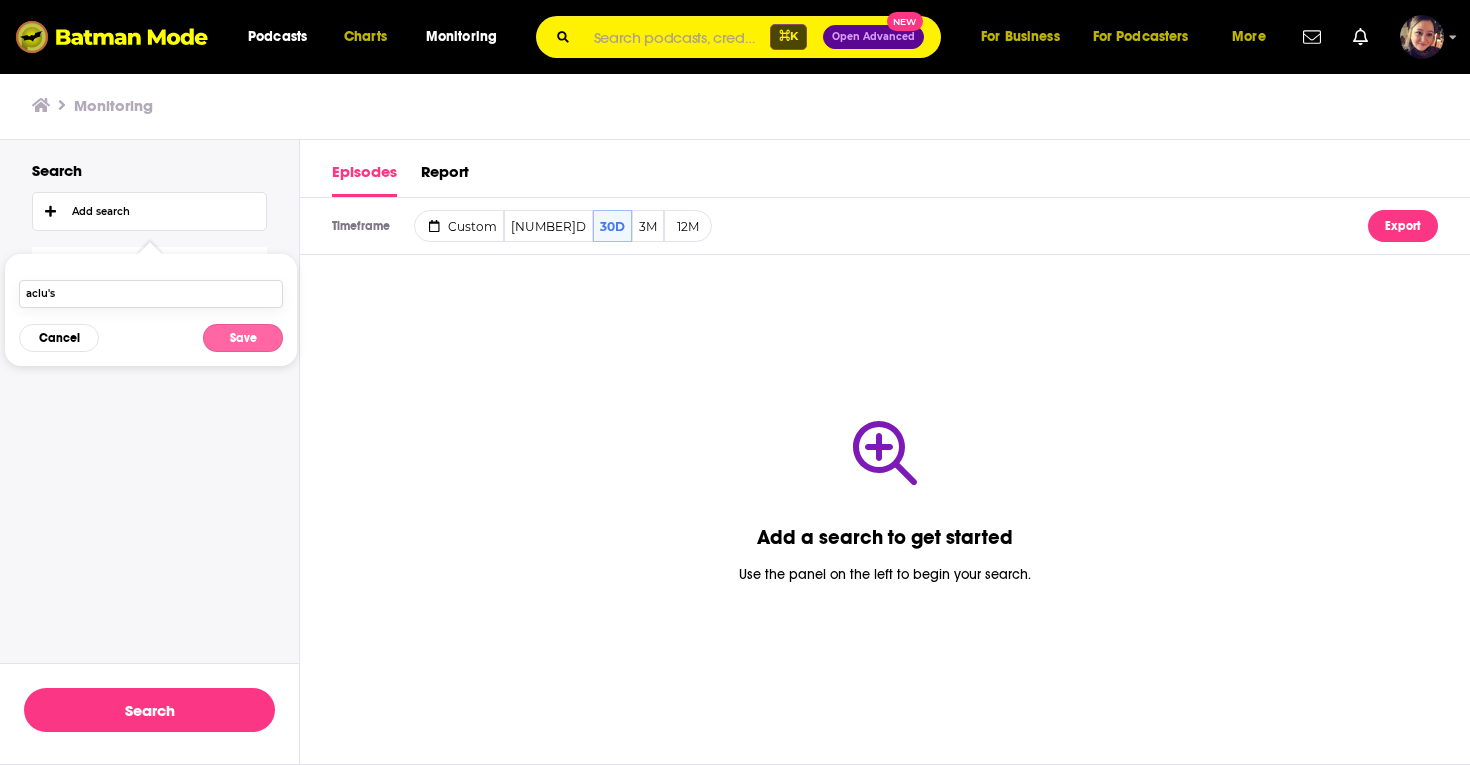 type on "aclu's" 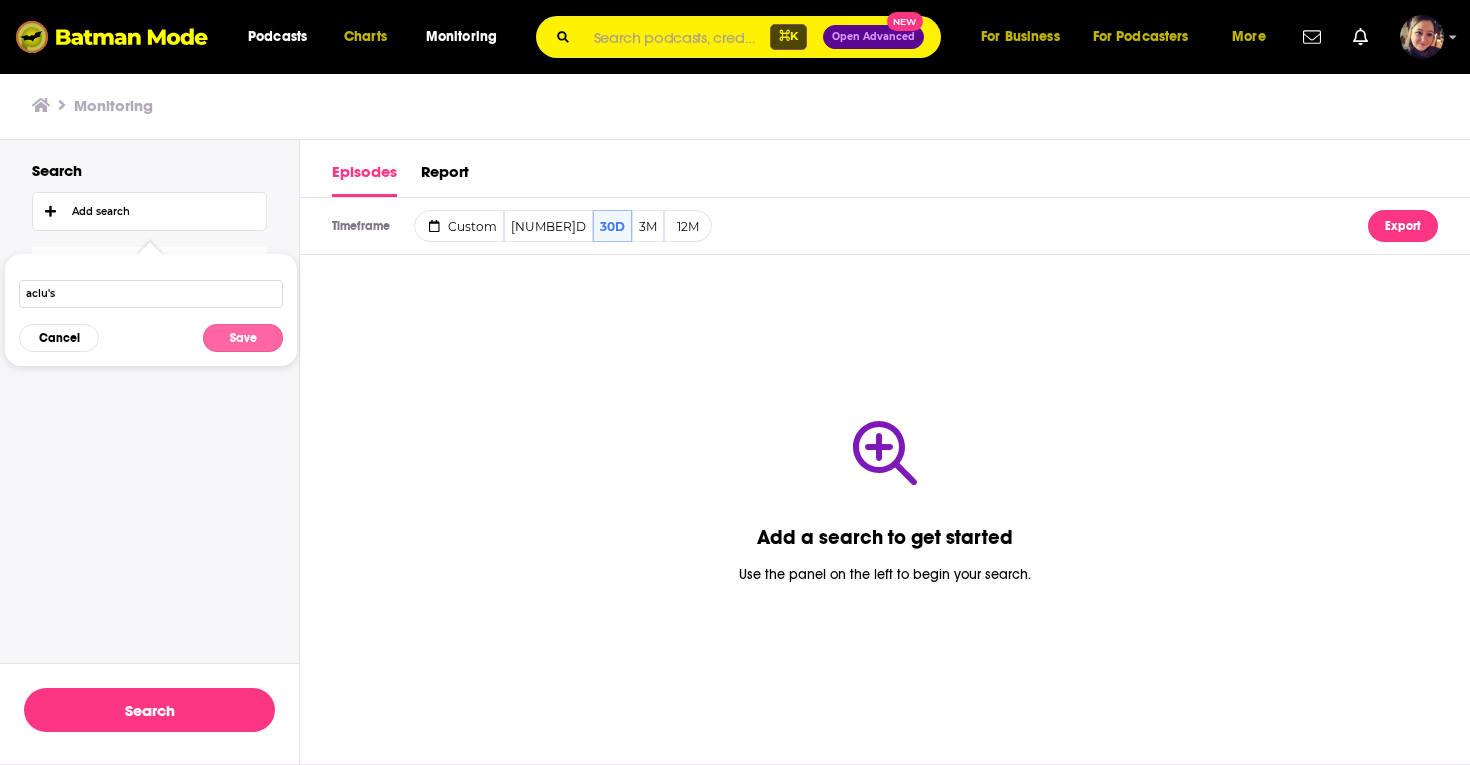 click on "Save" at bounding box center [243, 338] 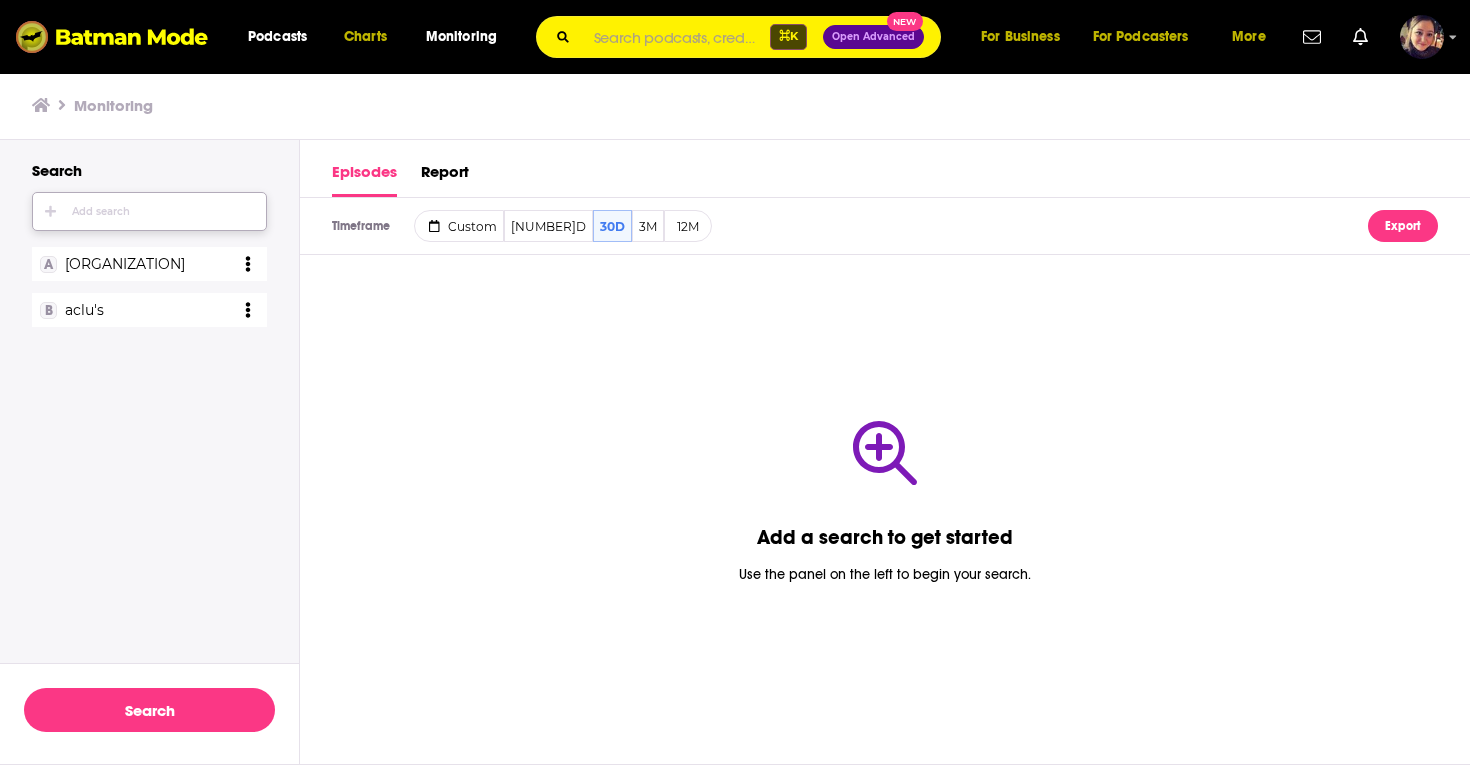 click on "Add search" at bounding box center [101, 212] 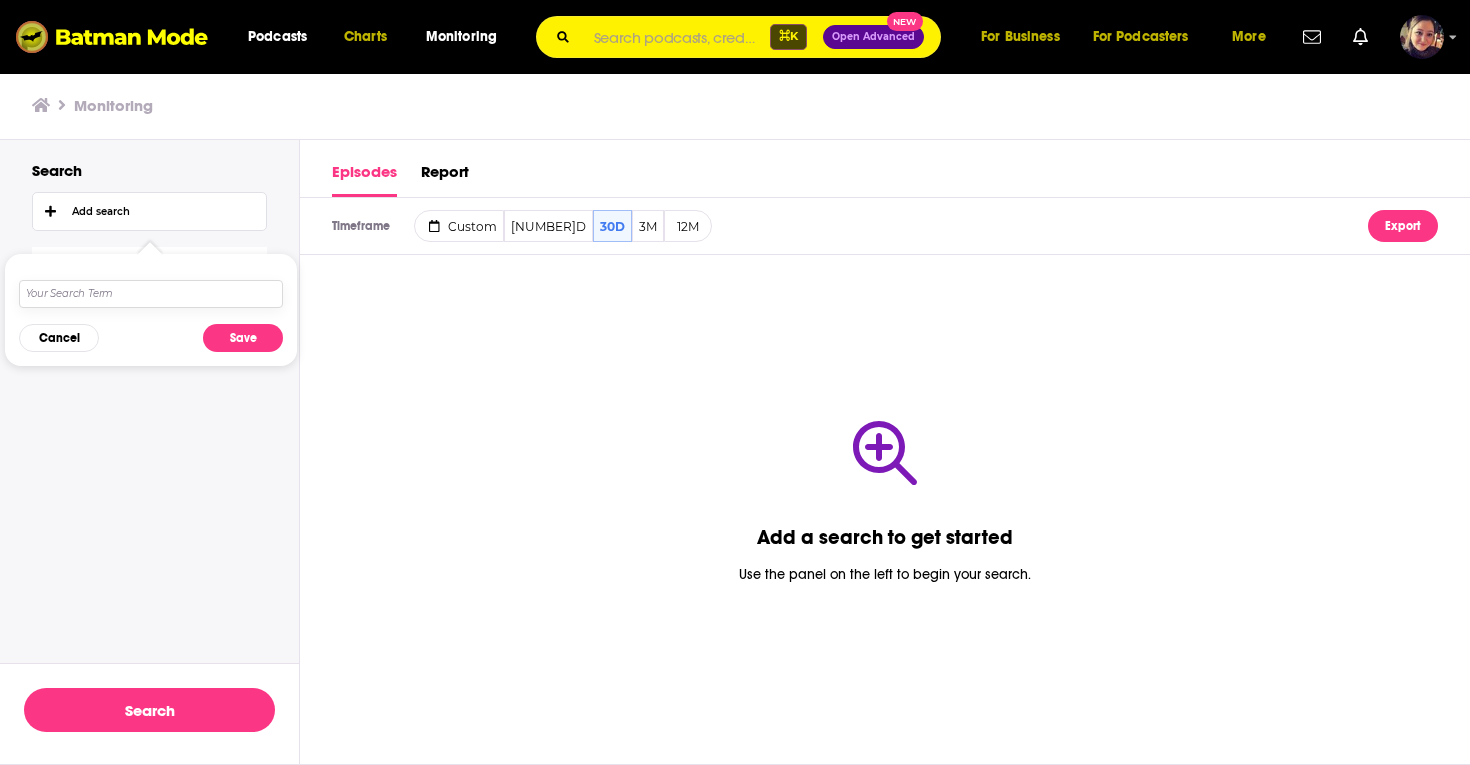 click at bounding box center [151, 294] 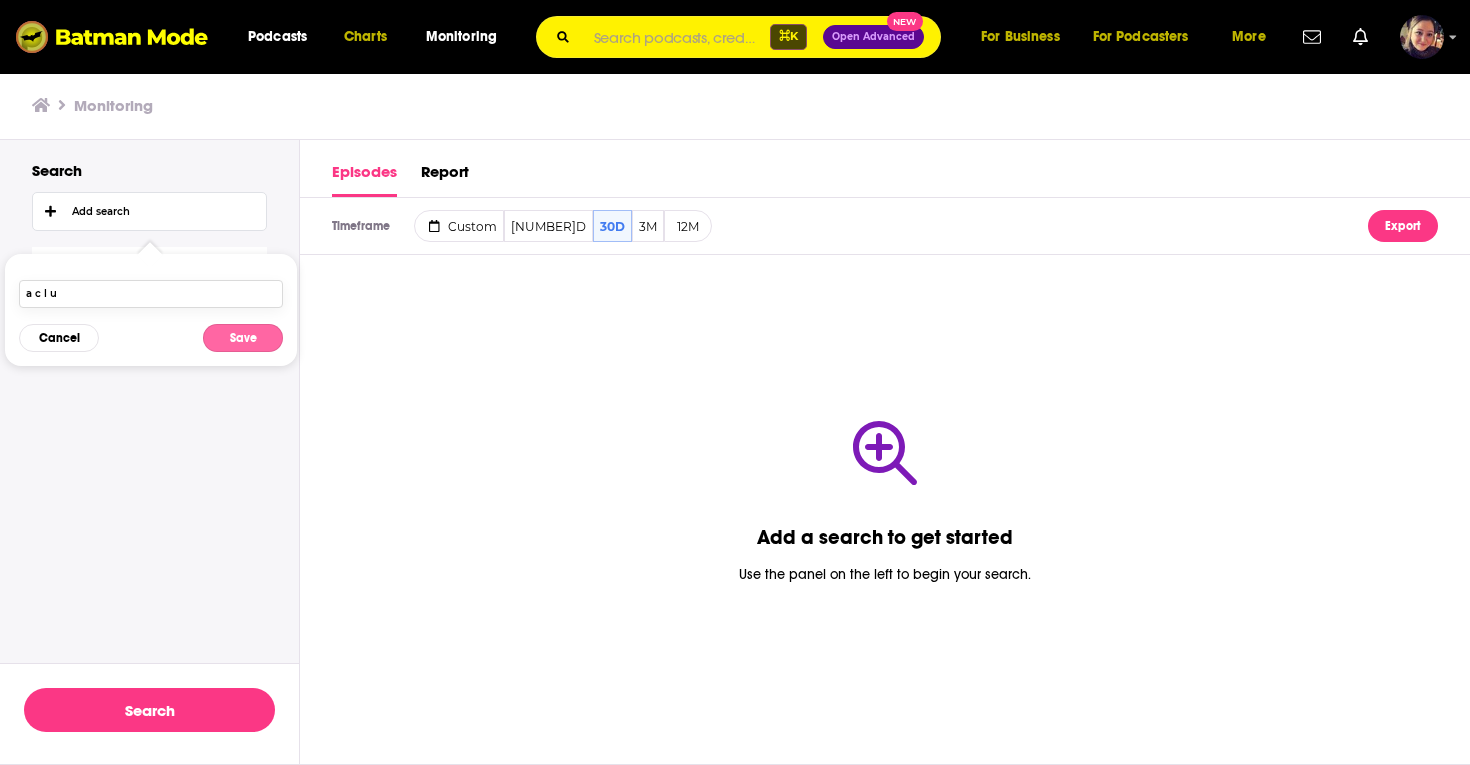 type on "a c l u" 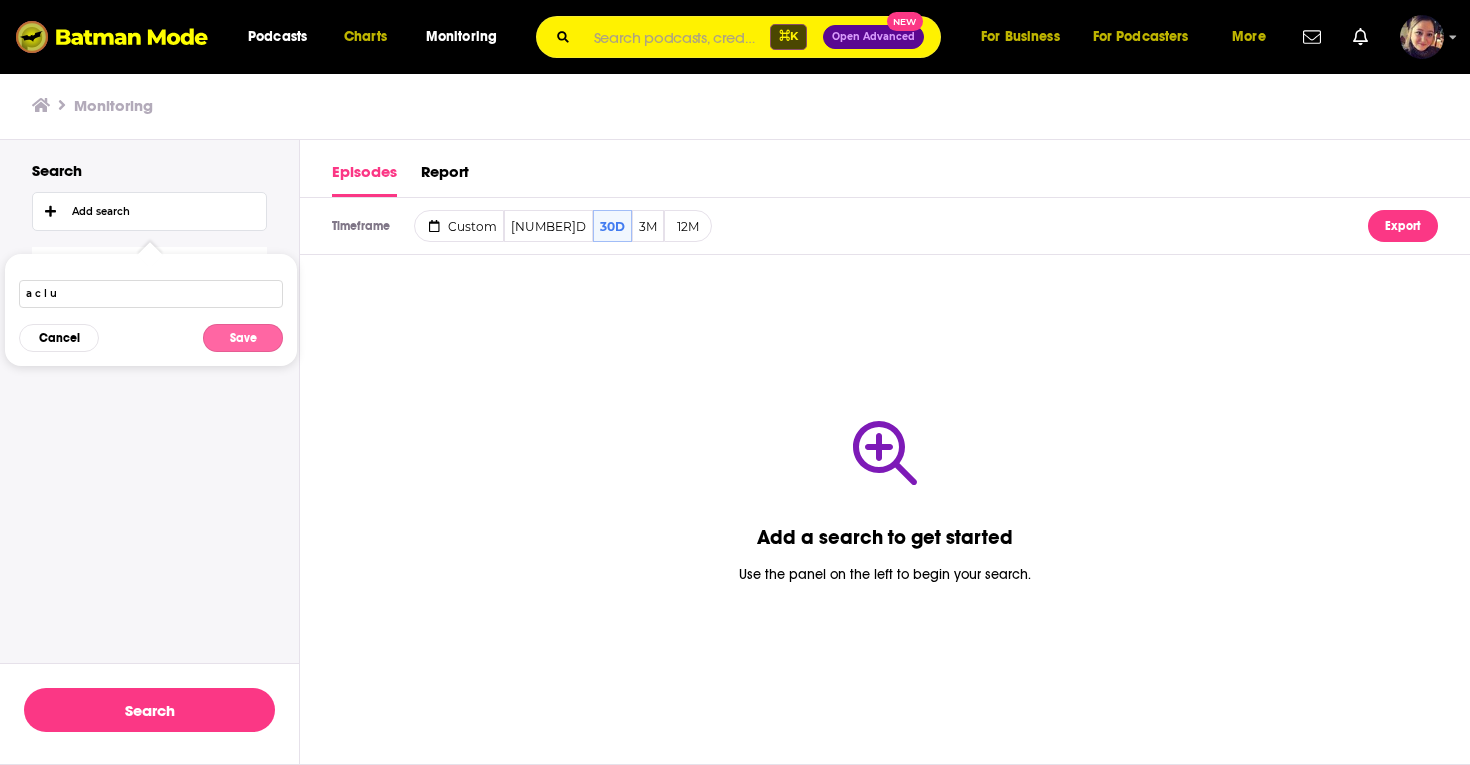 click on "Save" at bounding box center (243, 338) 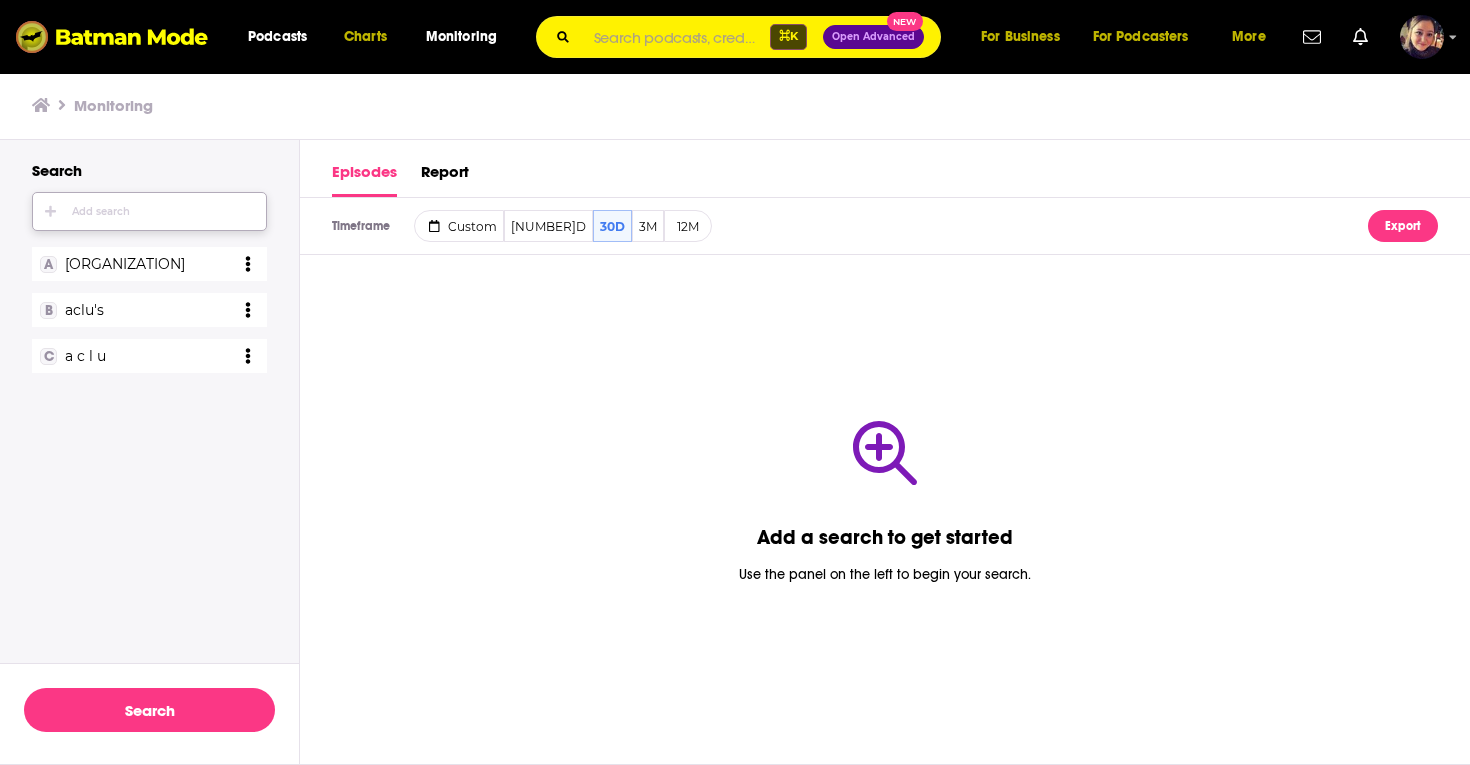 click on "Add search" at bounding box center (101, 212) 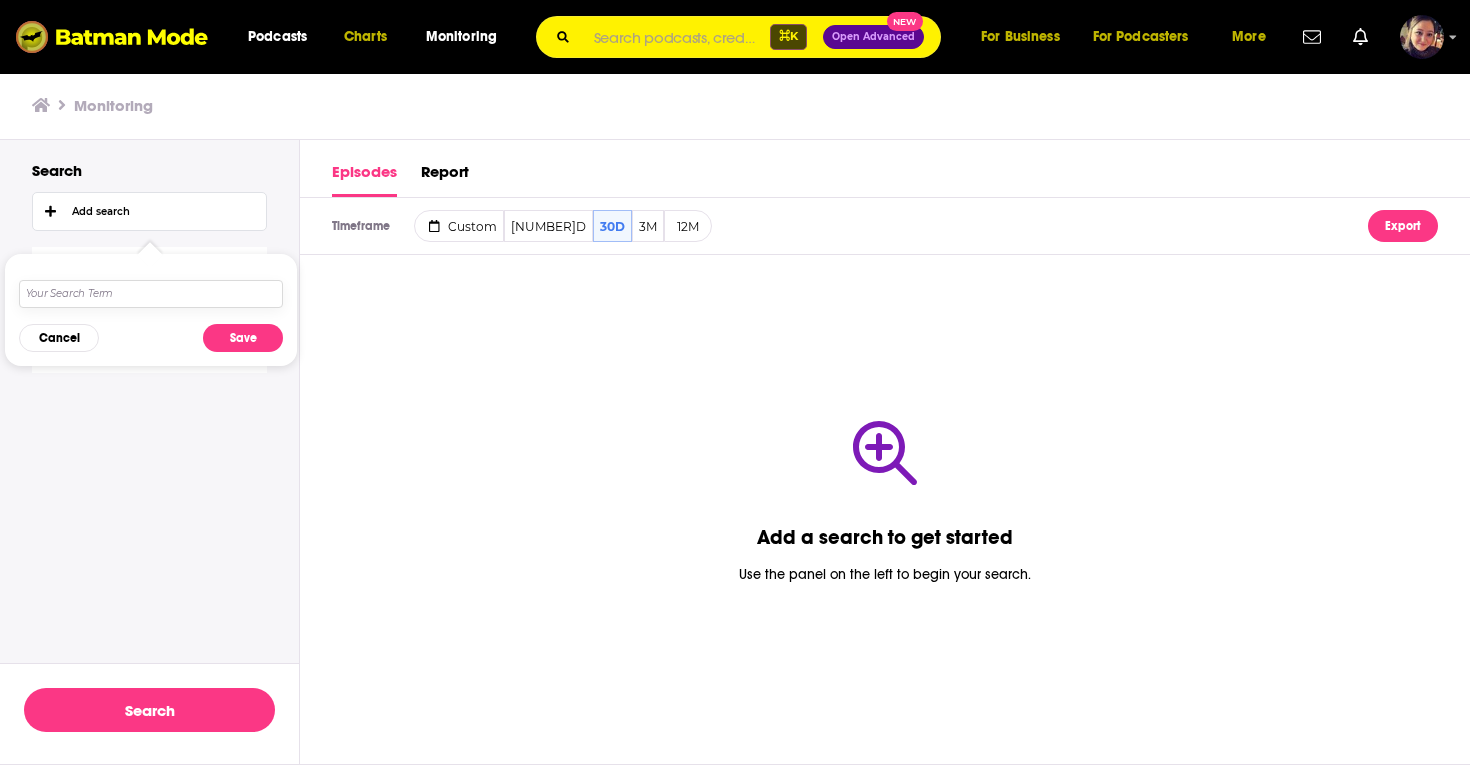 click at bounding box center (151, 294) 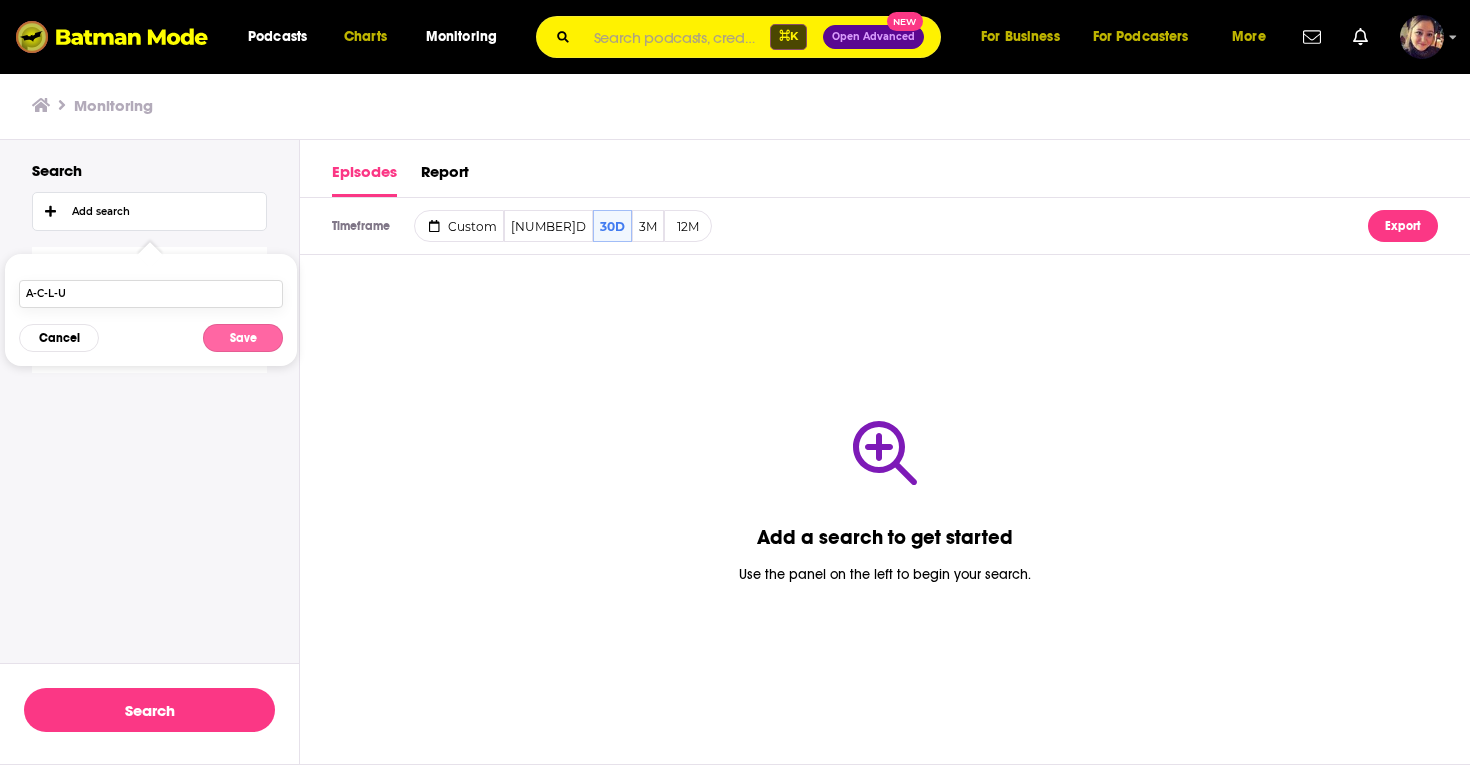 type on "A-C-L-U" 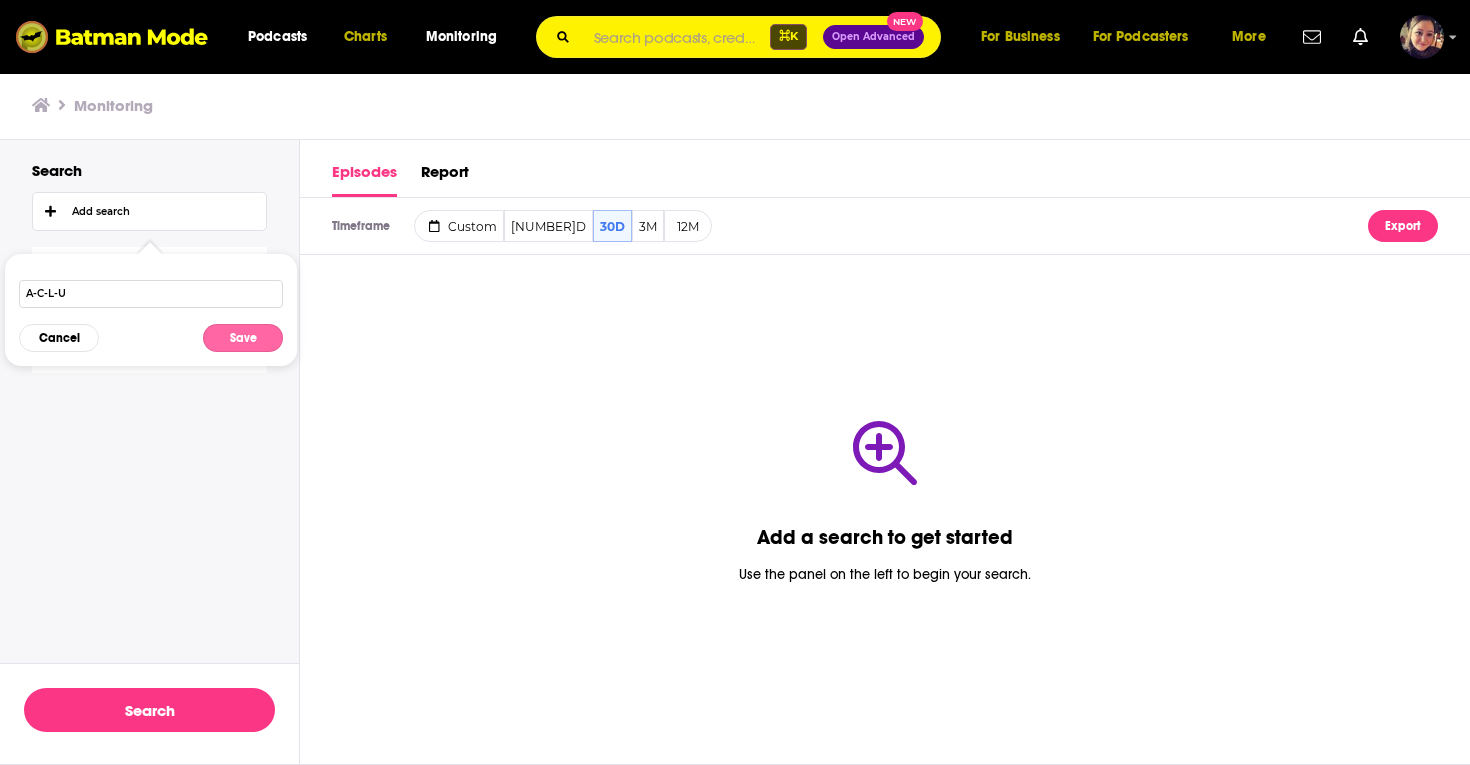 click on "Save" at bounding box center [243, 338] 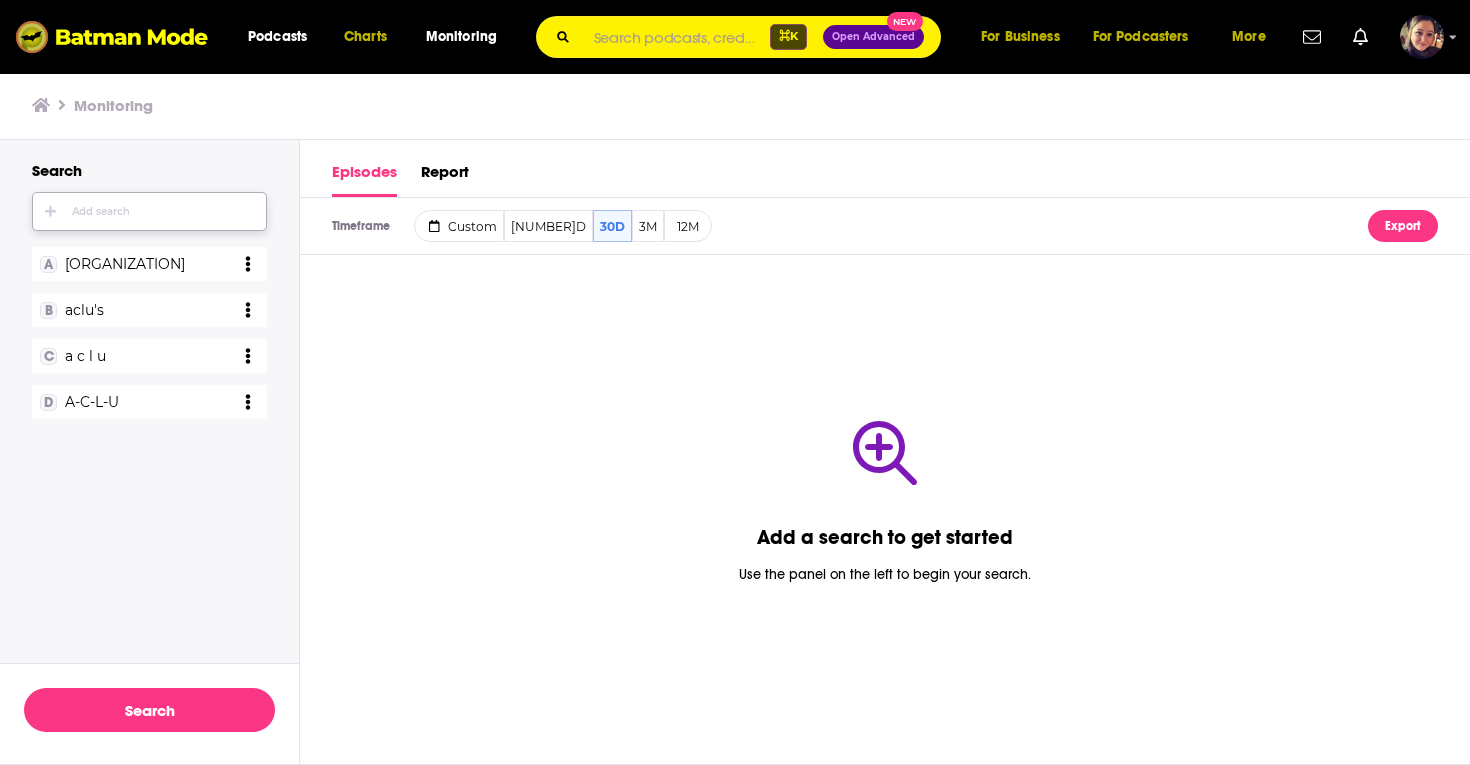 click on "white_button-icon Add search" at bounding box center (149, 211) 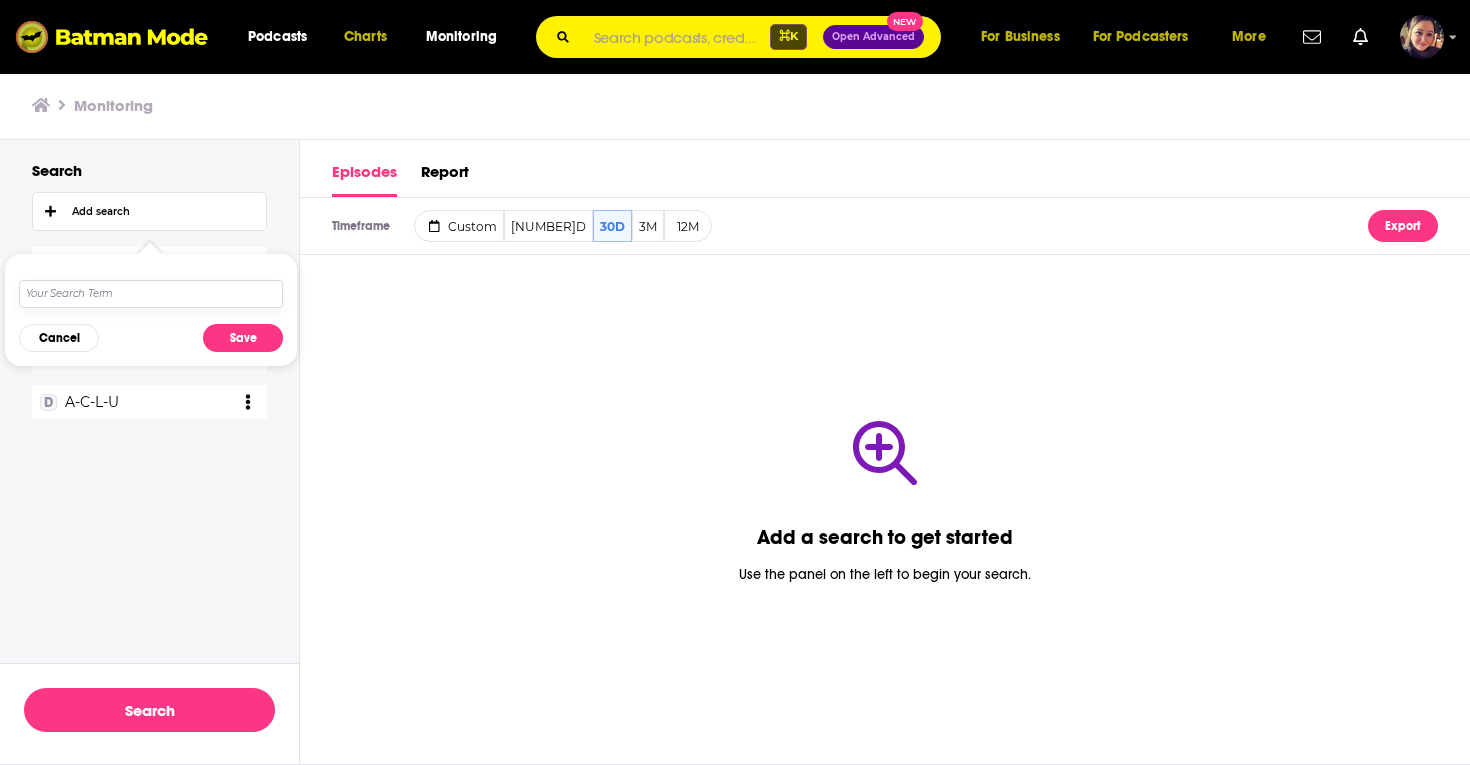 click at bounding box center [151, 294] 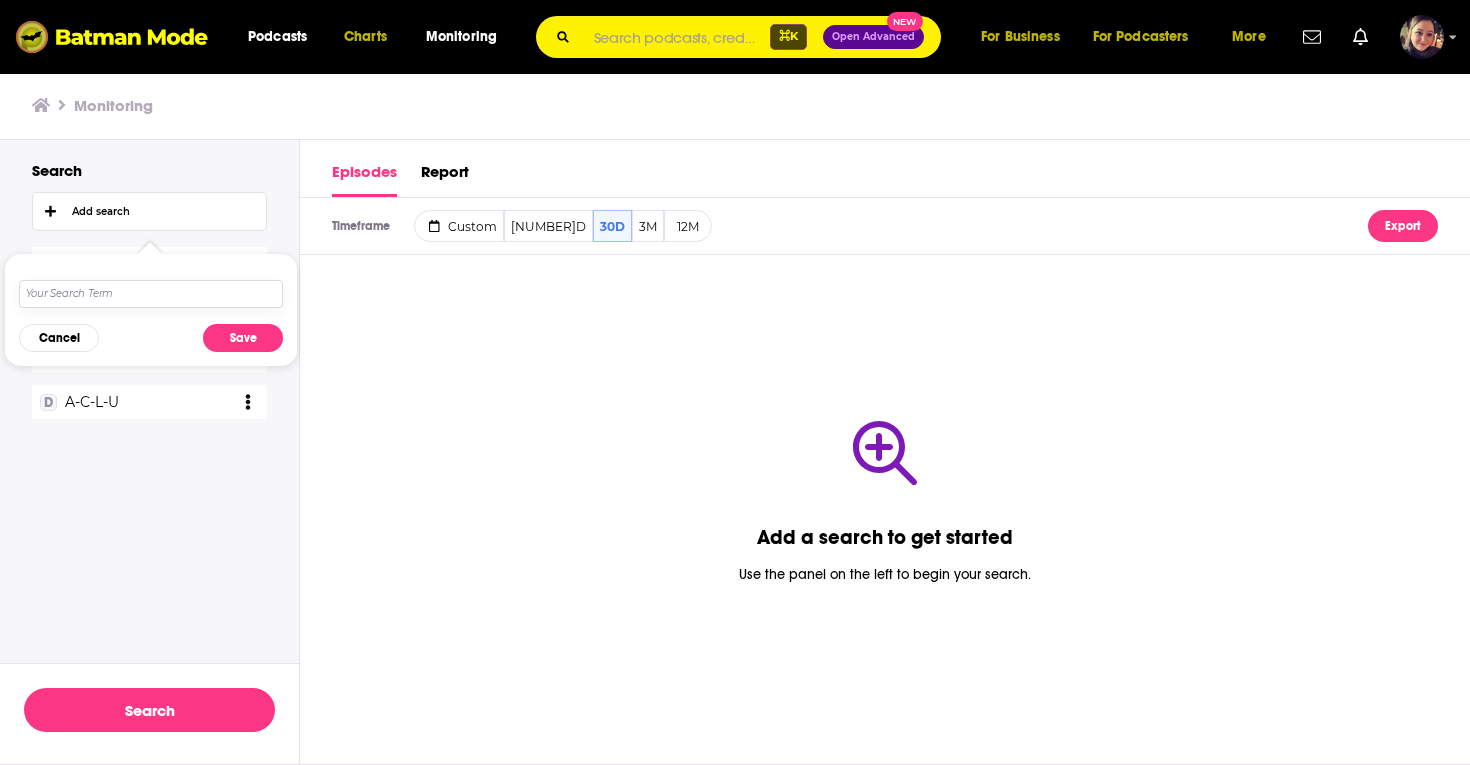 paste on "[ORGANIZATION]" 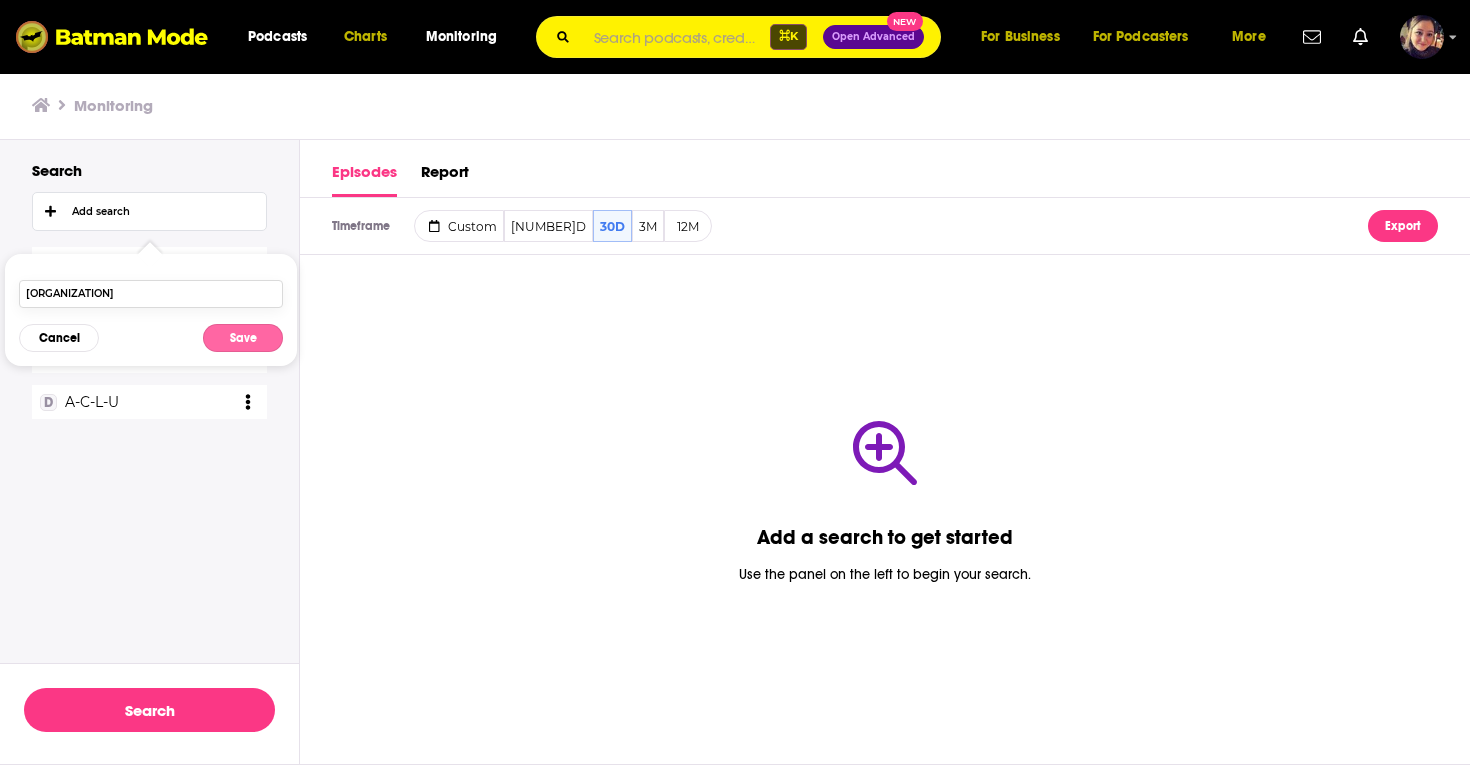 type on "[ORGANIZATION]" 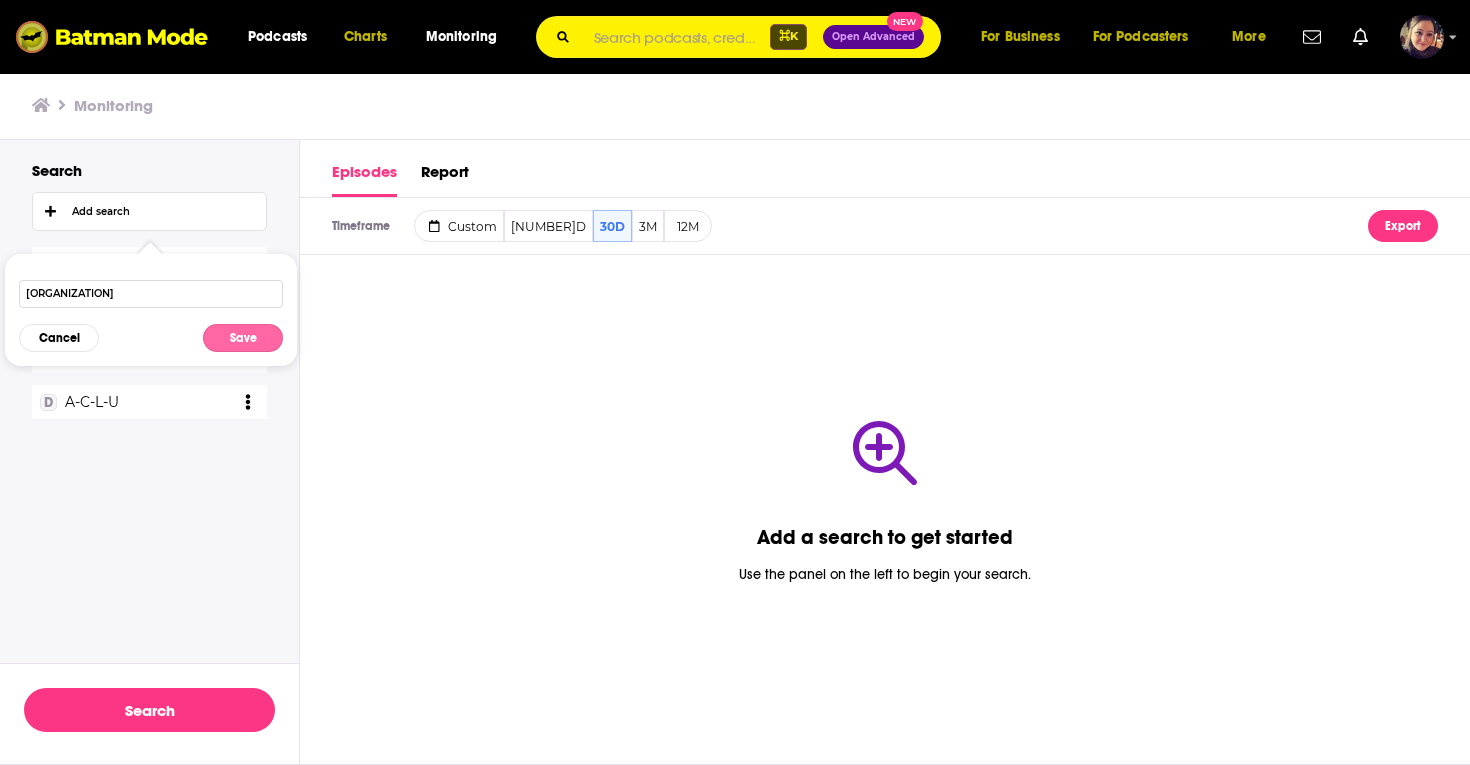 click on "Save" at bounding box center [243, 338] 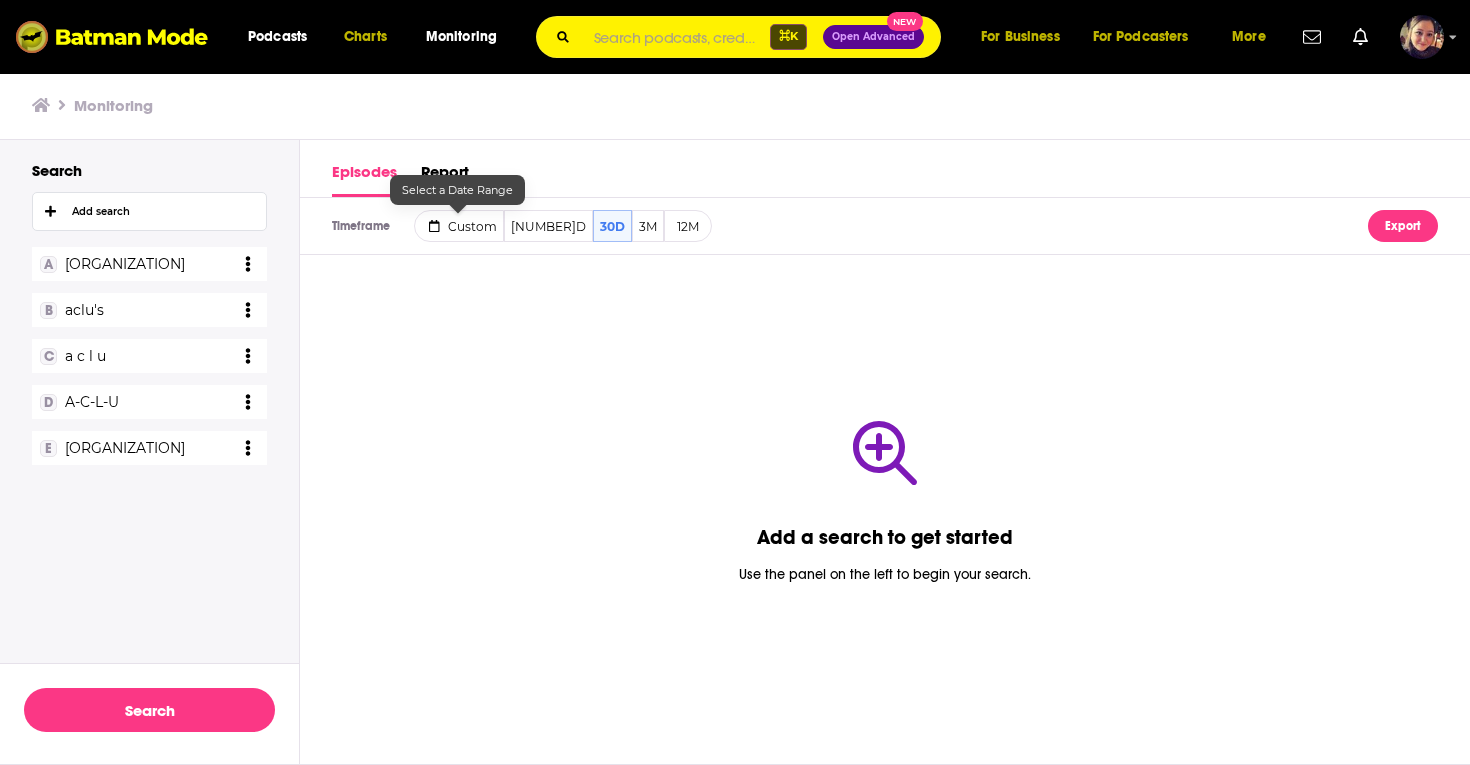 click on "Custom" at bounding box center (472, 226) 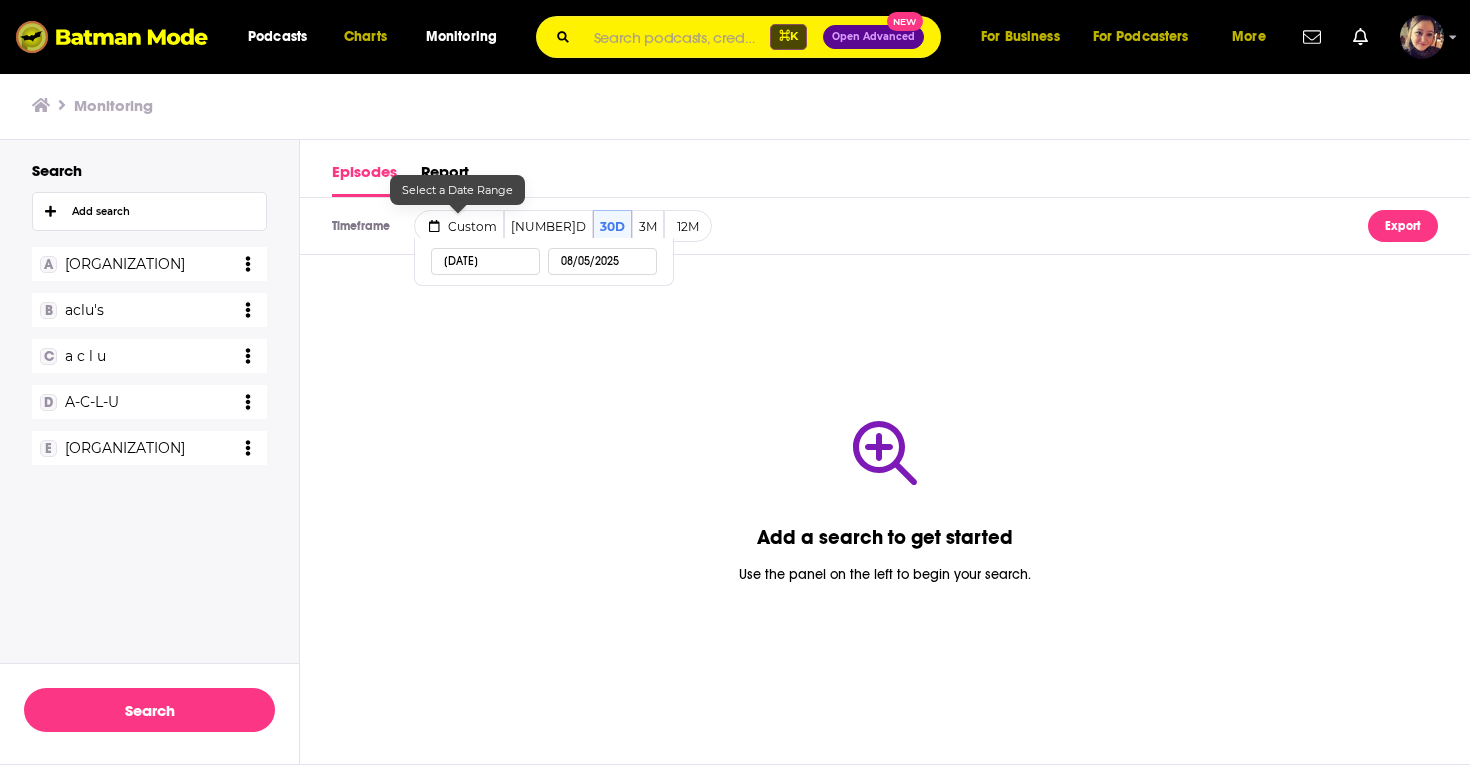 select on "6" 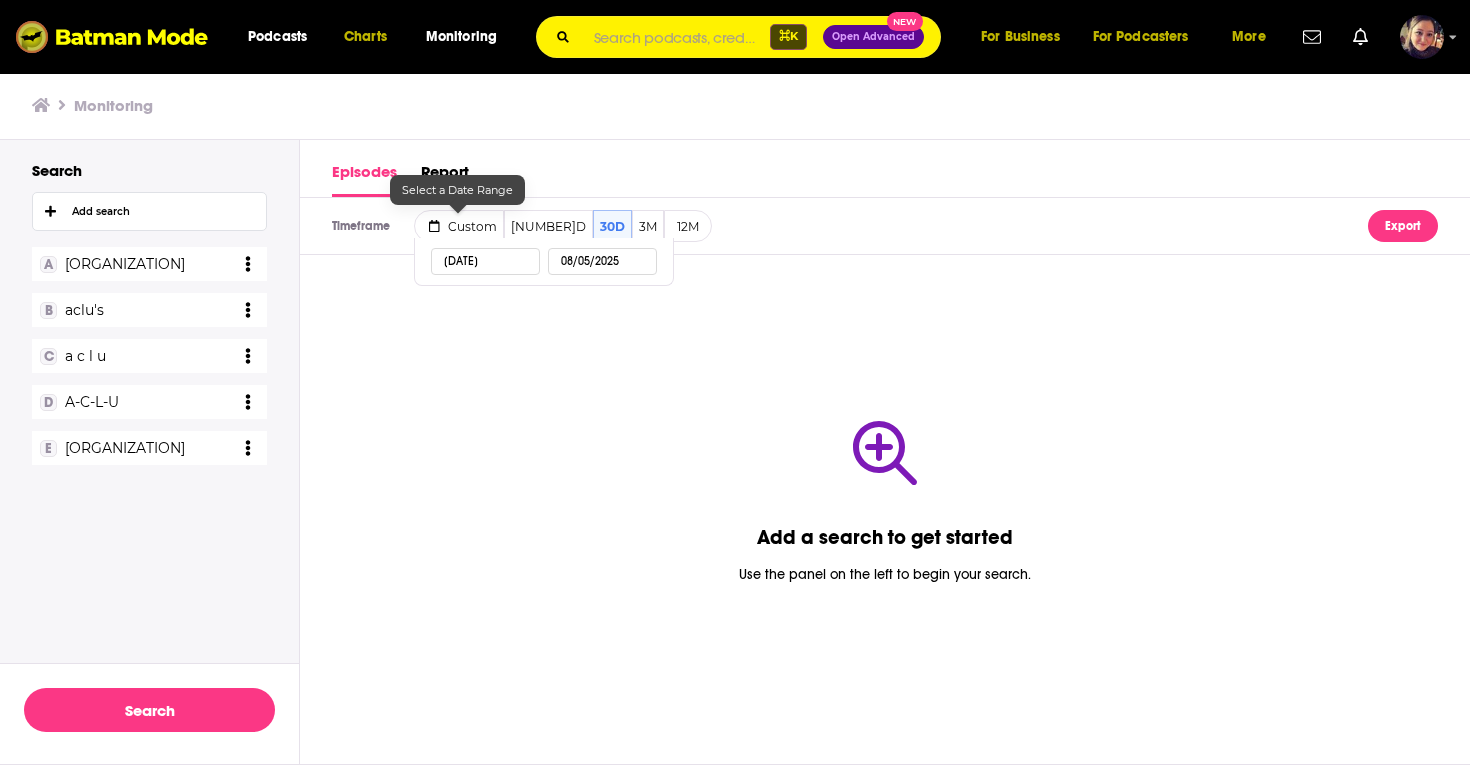 select on "2025" 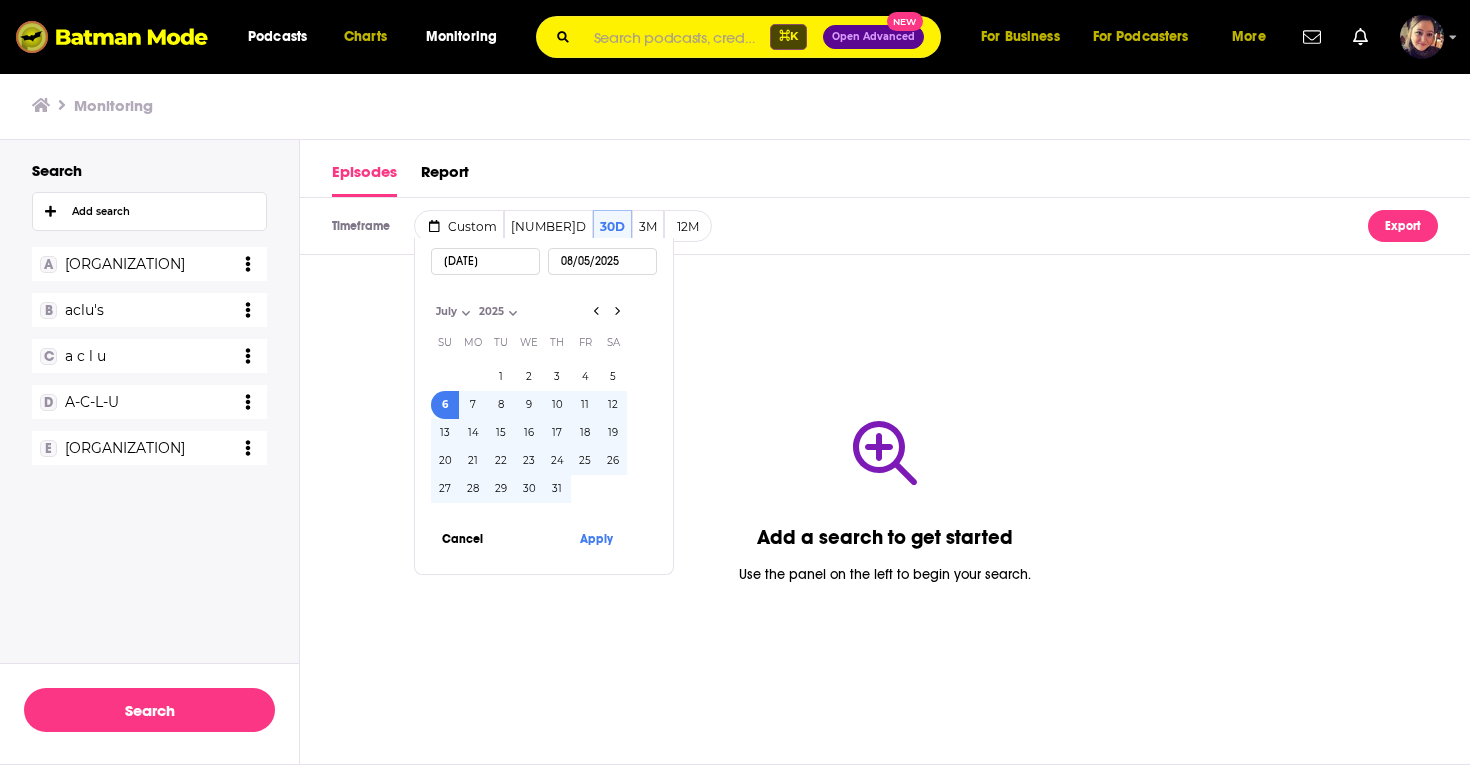click on "16" at bounding box center (529, 433) 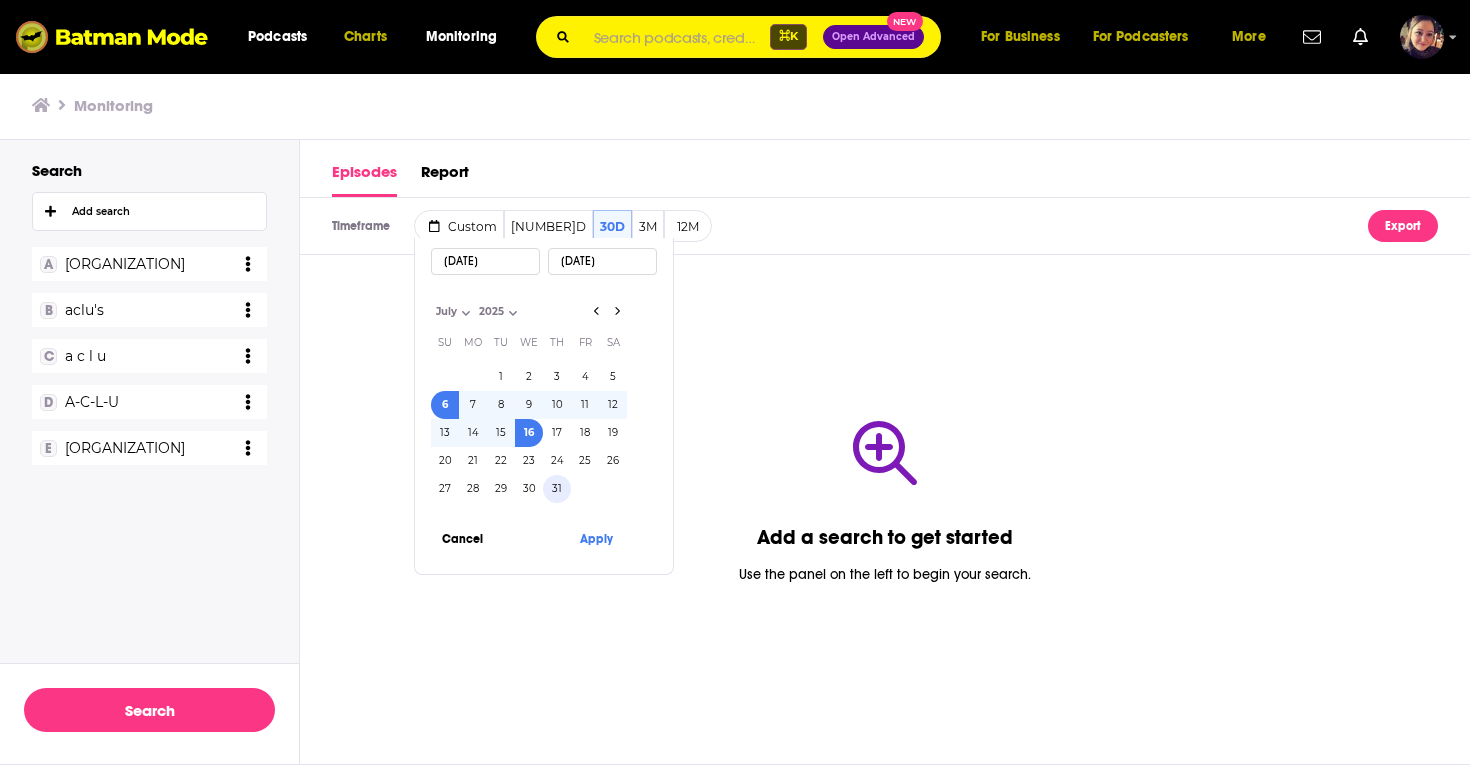 click on "31" at bounding box center (557, 489) 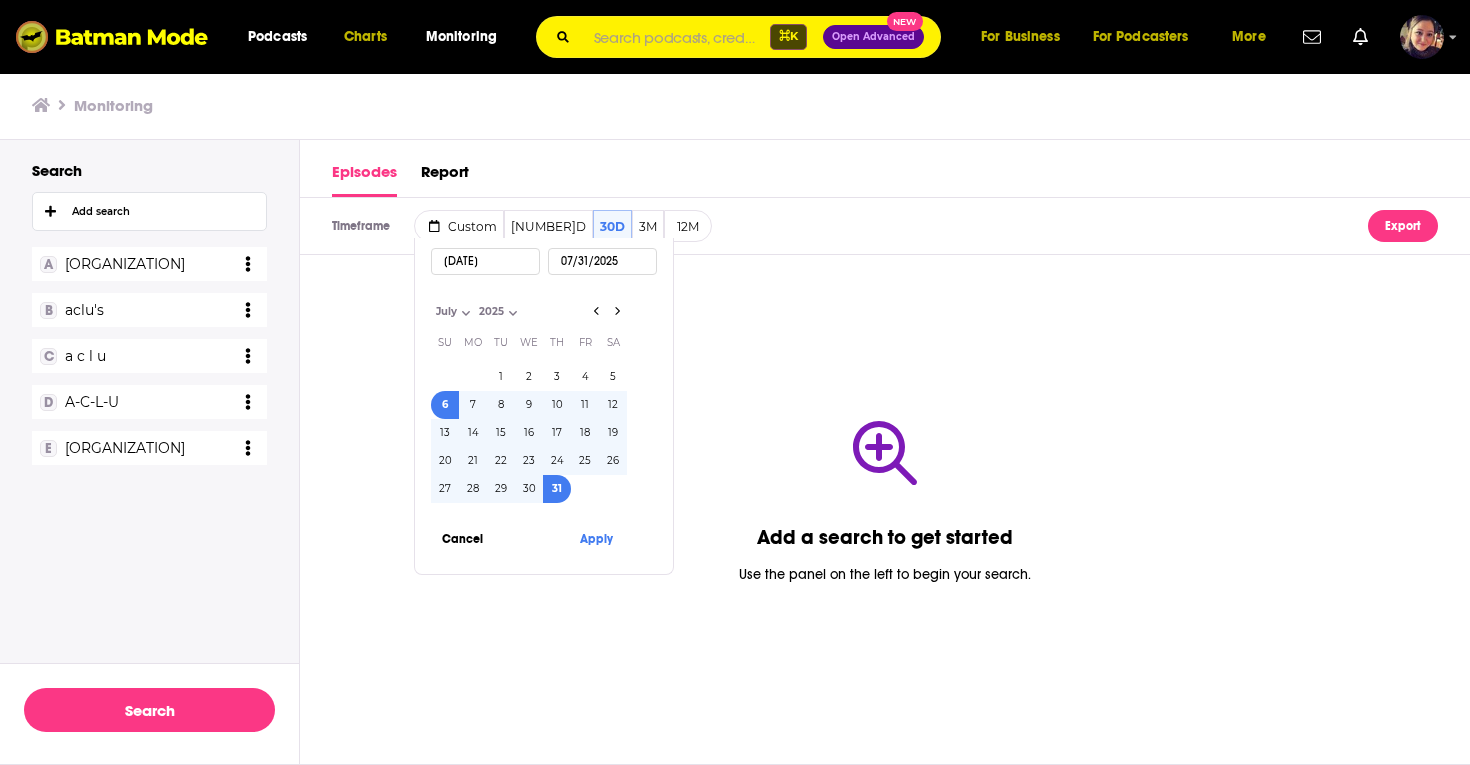 drag, startPoint x: 444, startPoint y: 394, endPoint x: 535, endPoint y: 425, distance: 96.13532 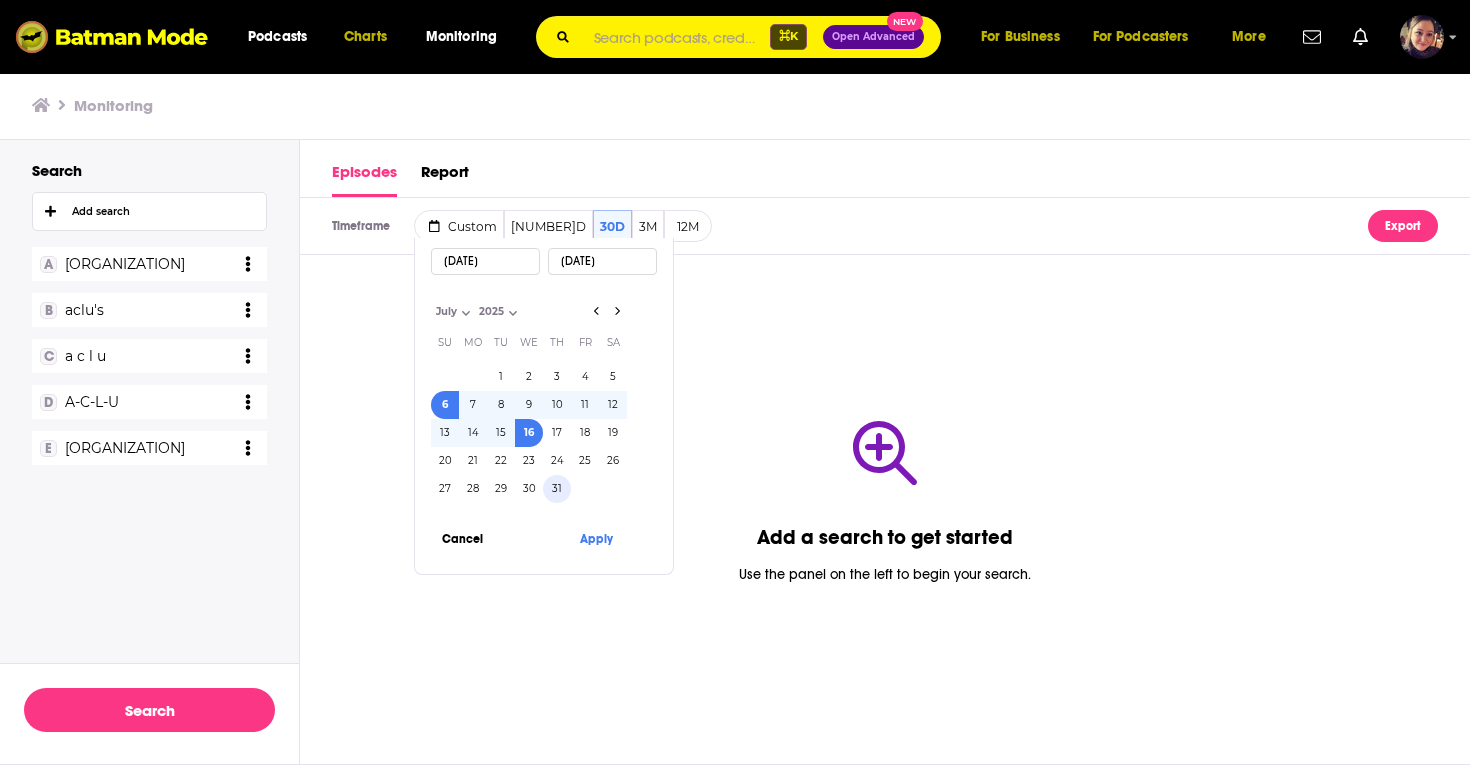 click on "31" at bounding box center (557, 489) 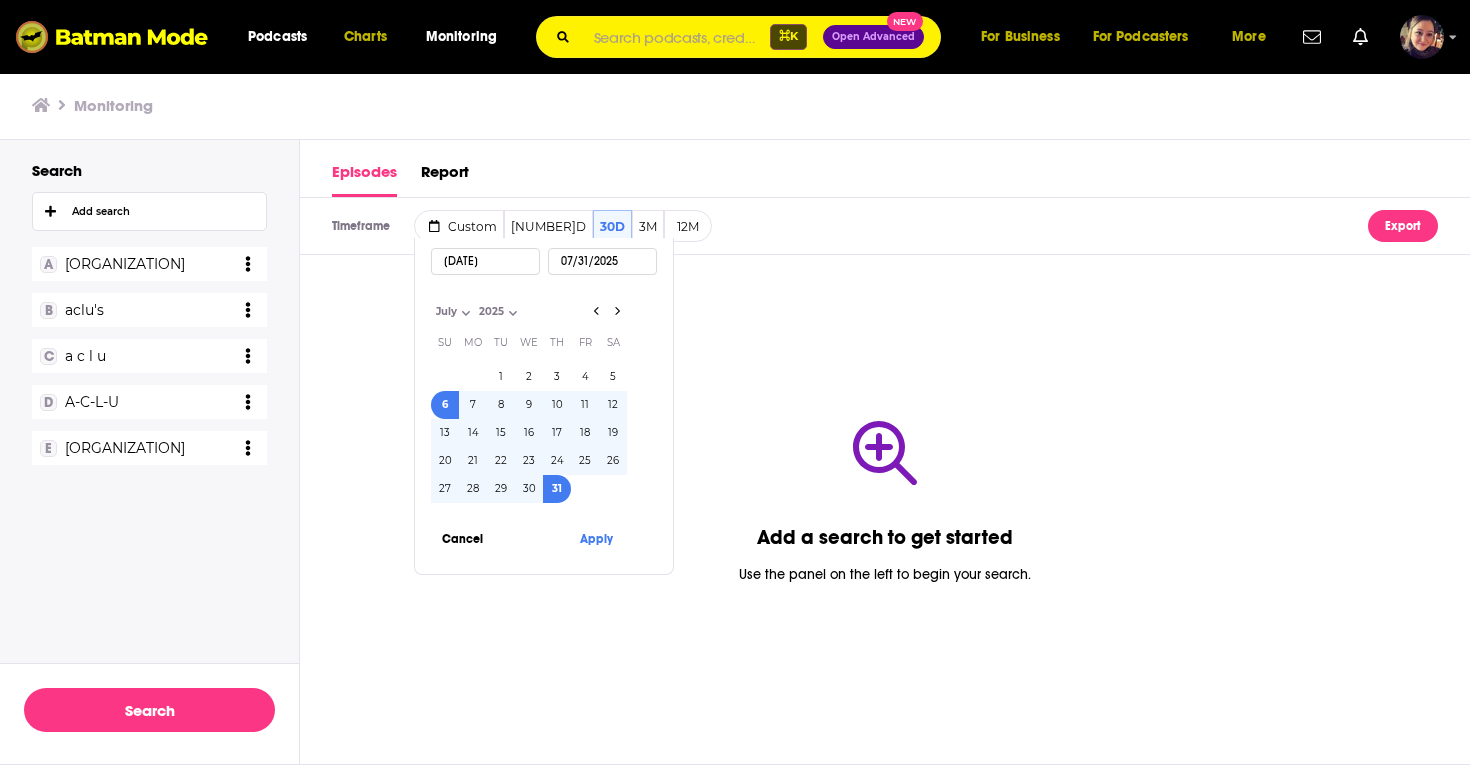 click on "[DATE]" at bounding box center [485, 261] 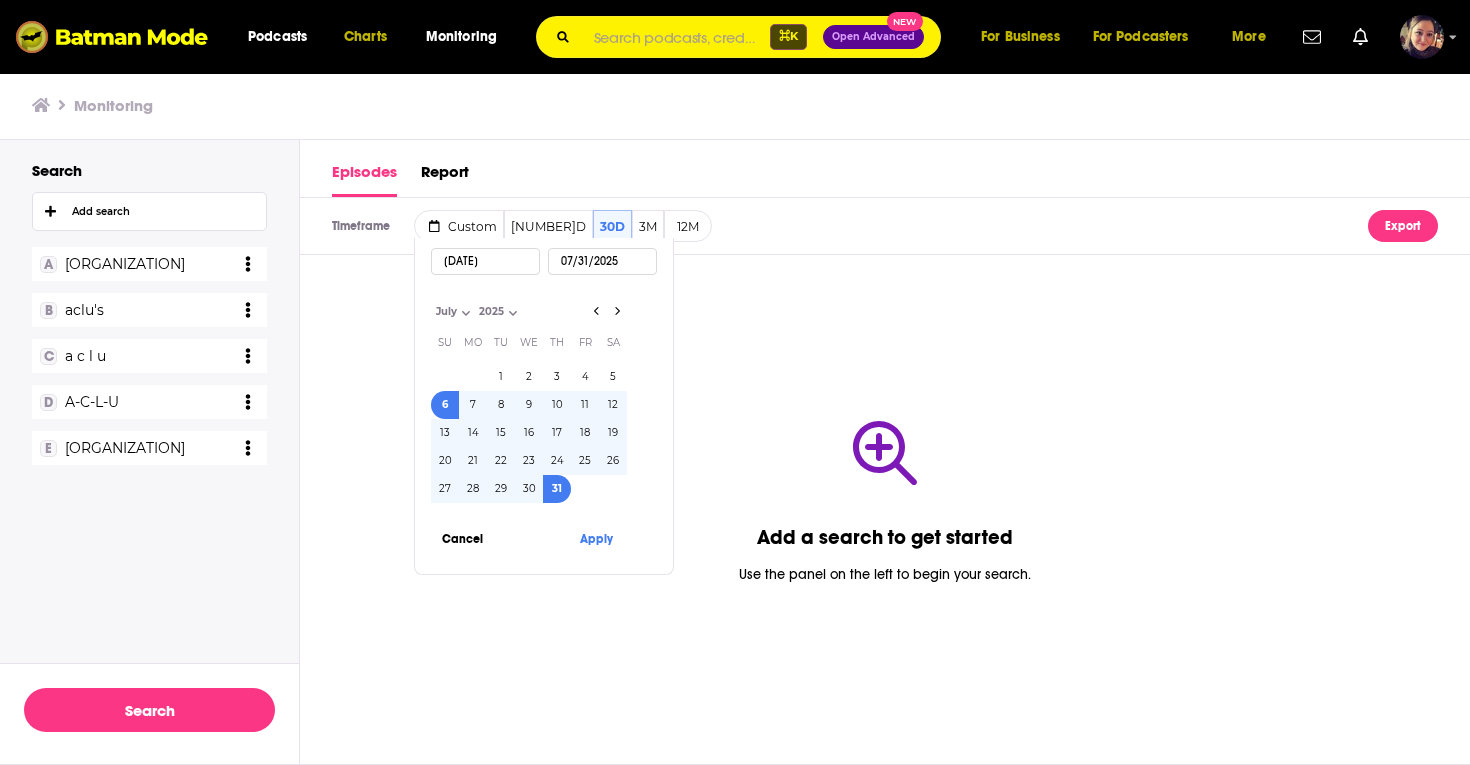 click on "17" at bounding box center (557, 433) 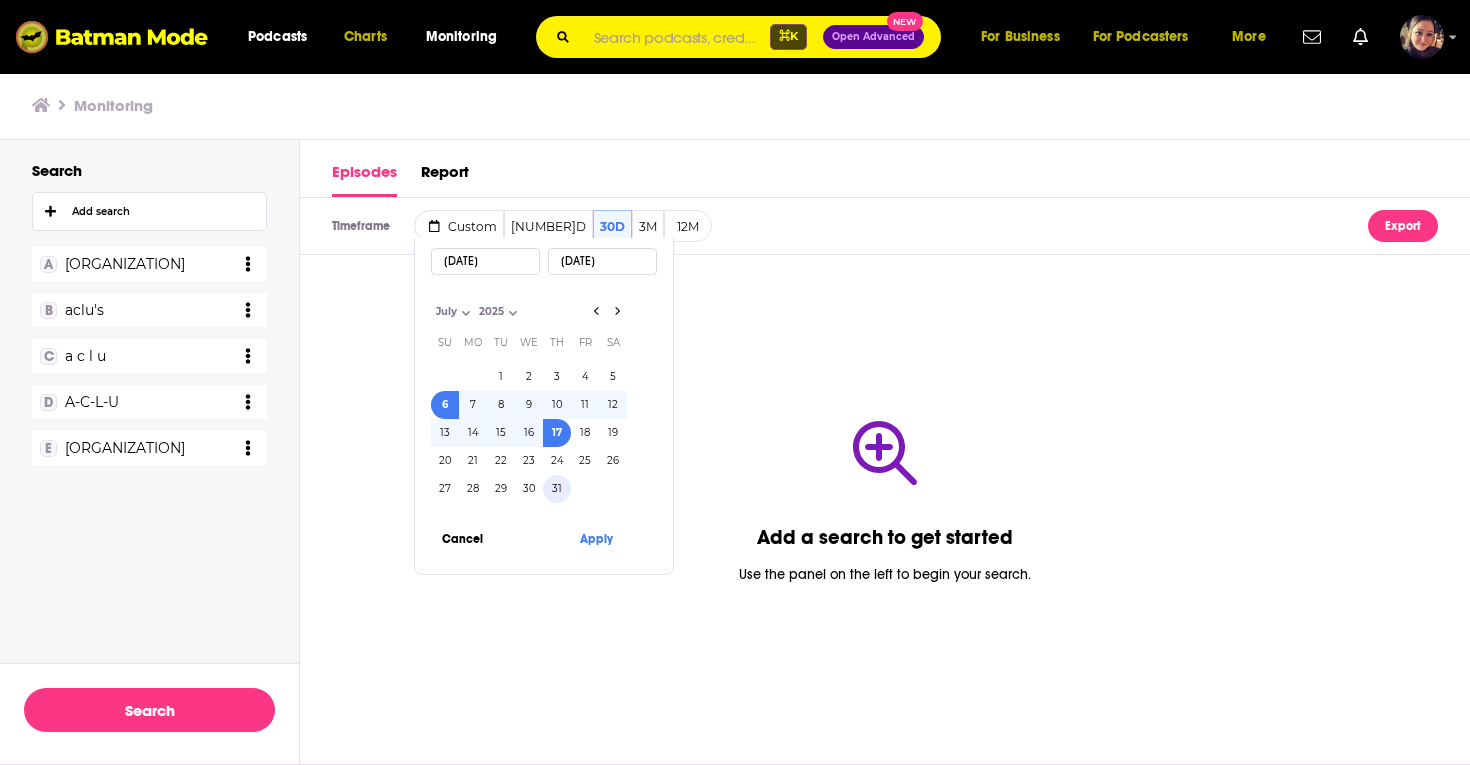 click on "31" at bounding box center [557, 489] 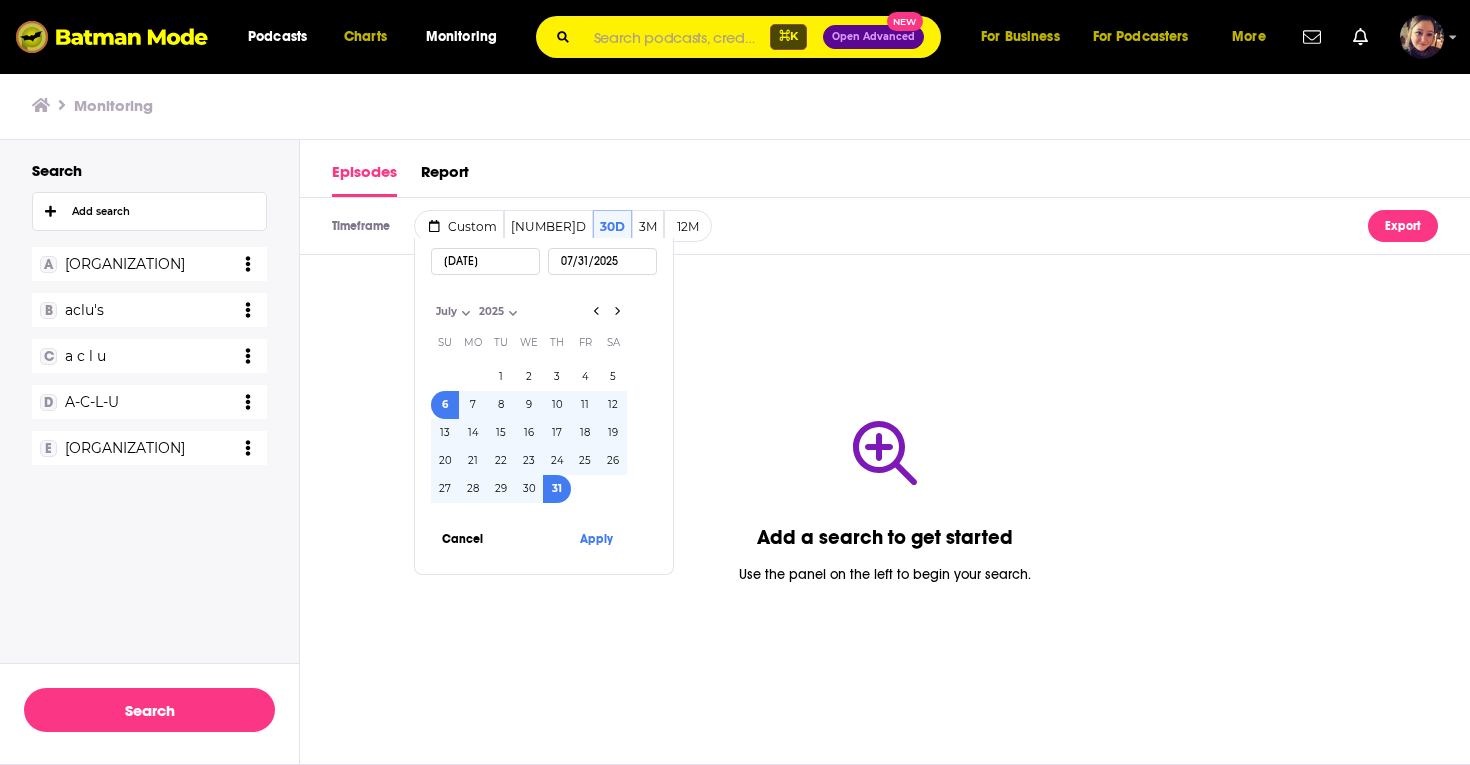 click on "17" at bounding box center [557, 433] 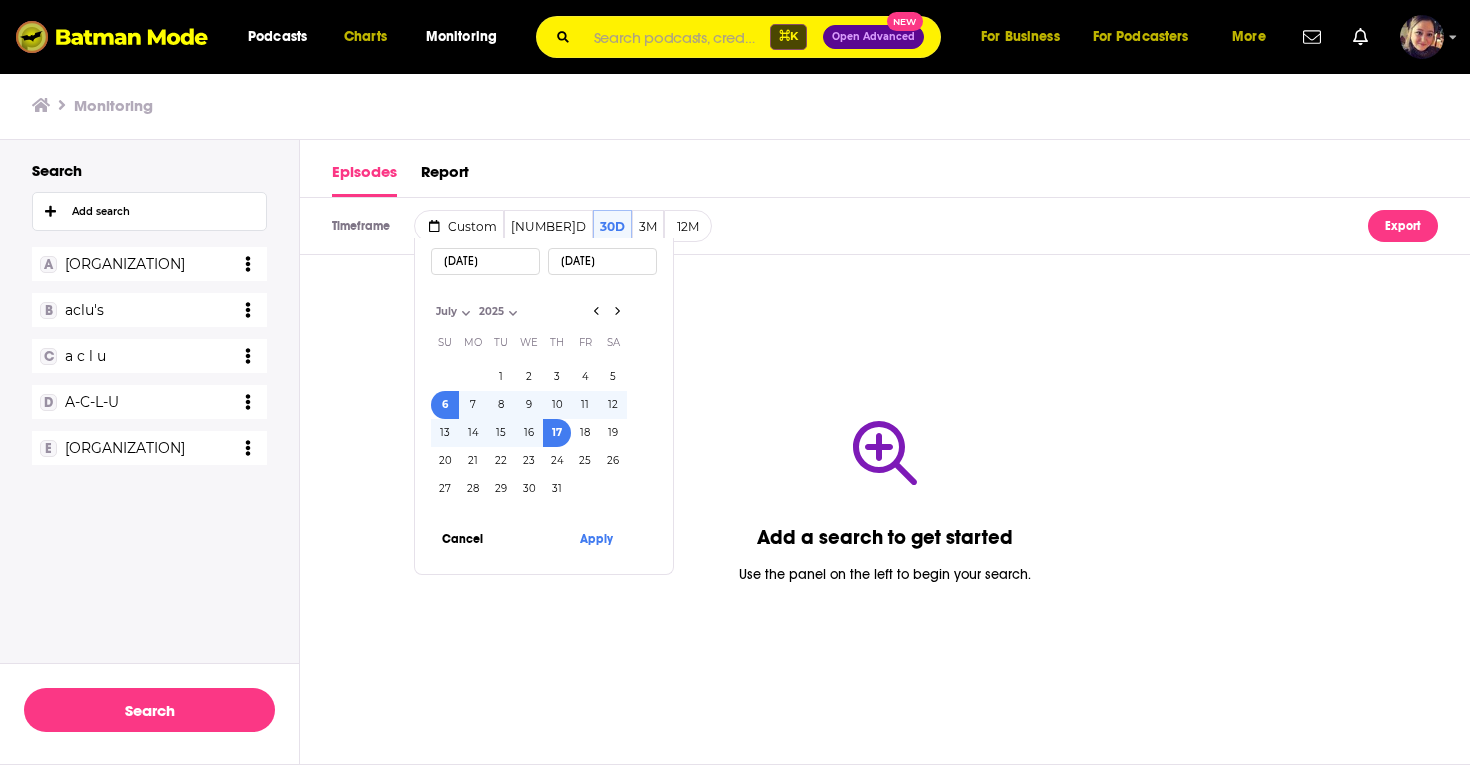 click on "[DATE]" at bounding box center [485, 261] 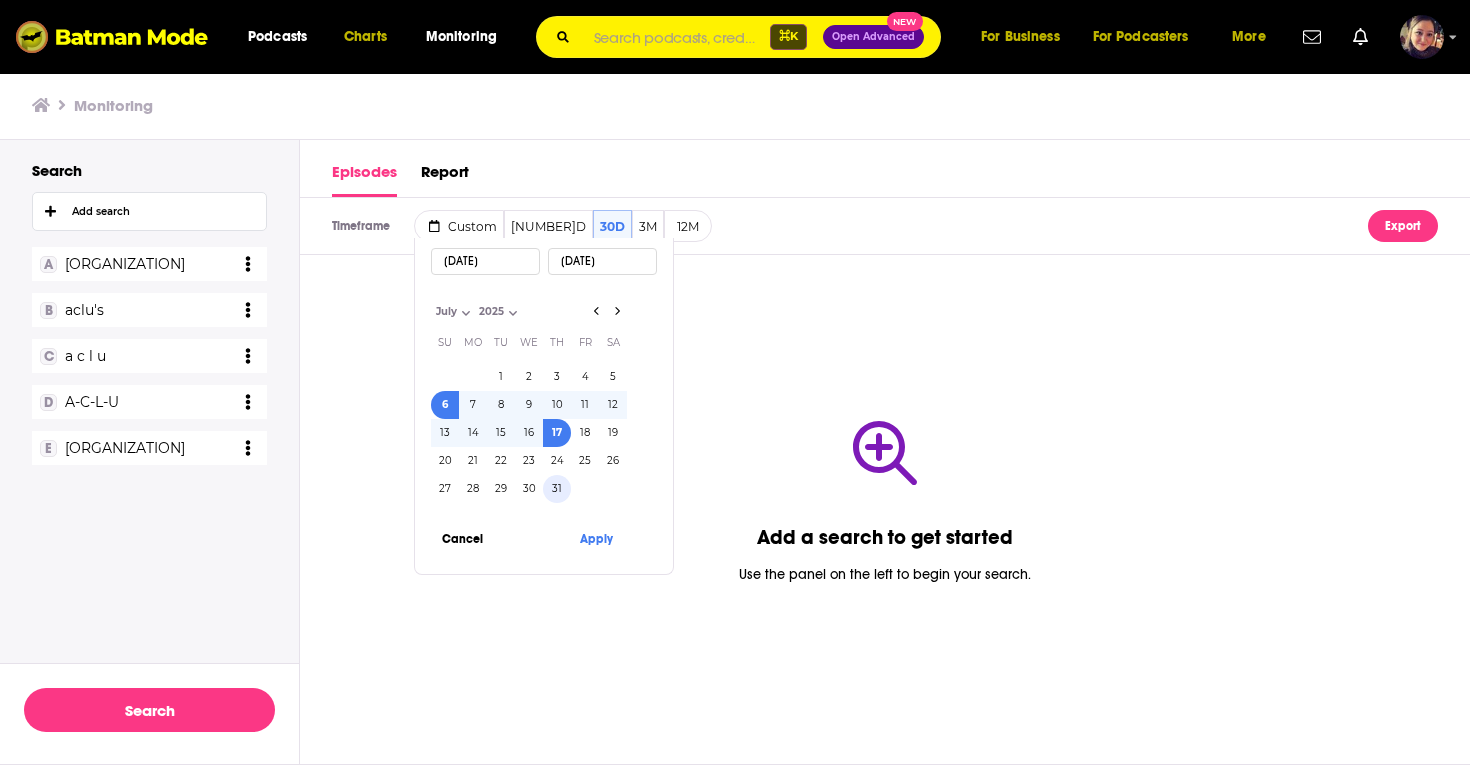 click on "31" at bounding box center [557, 489] 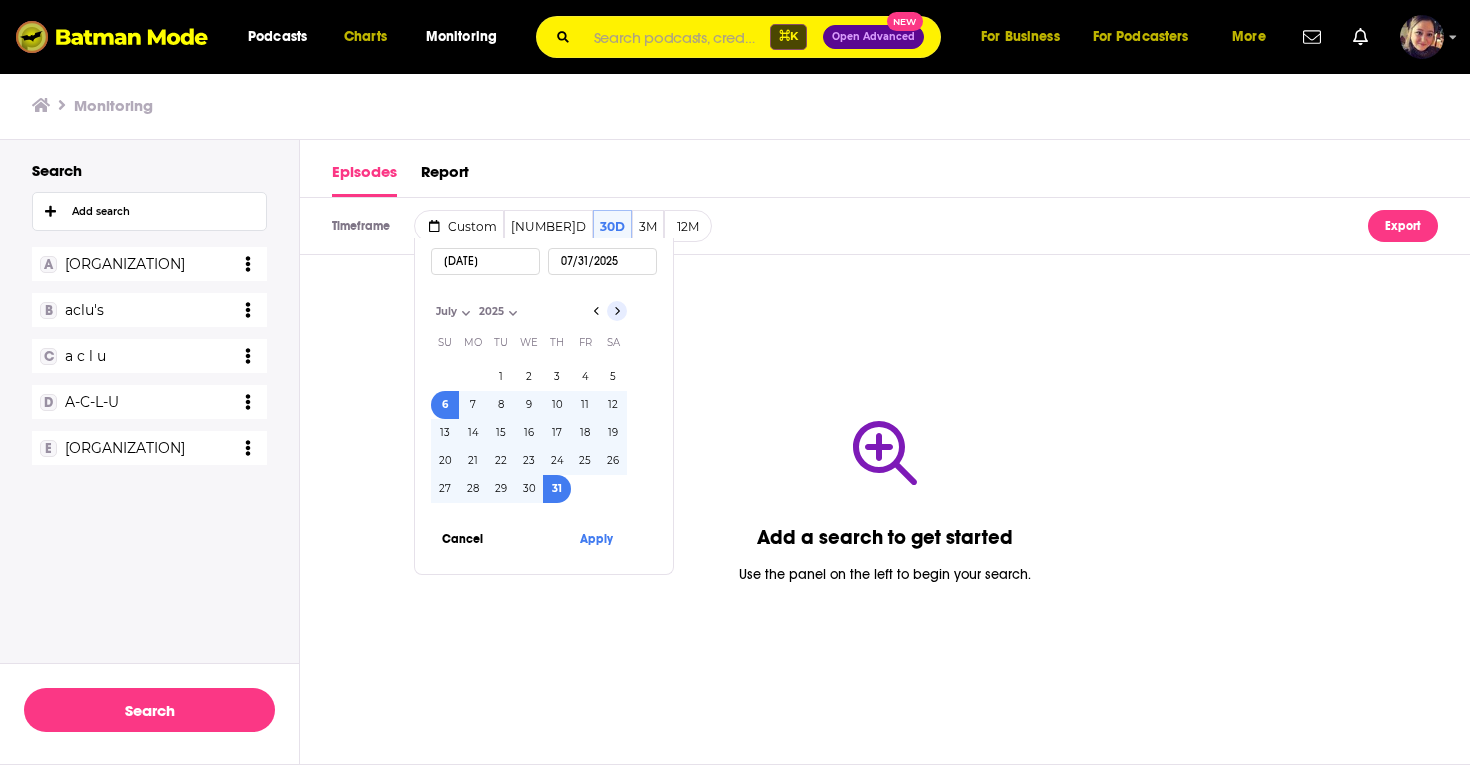 click 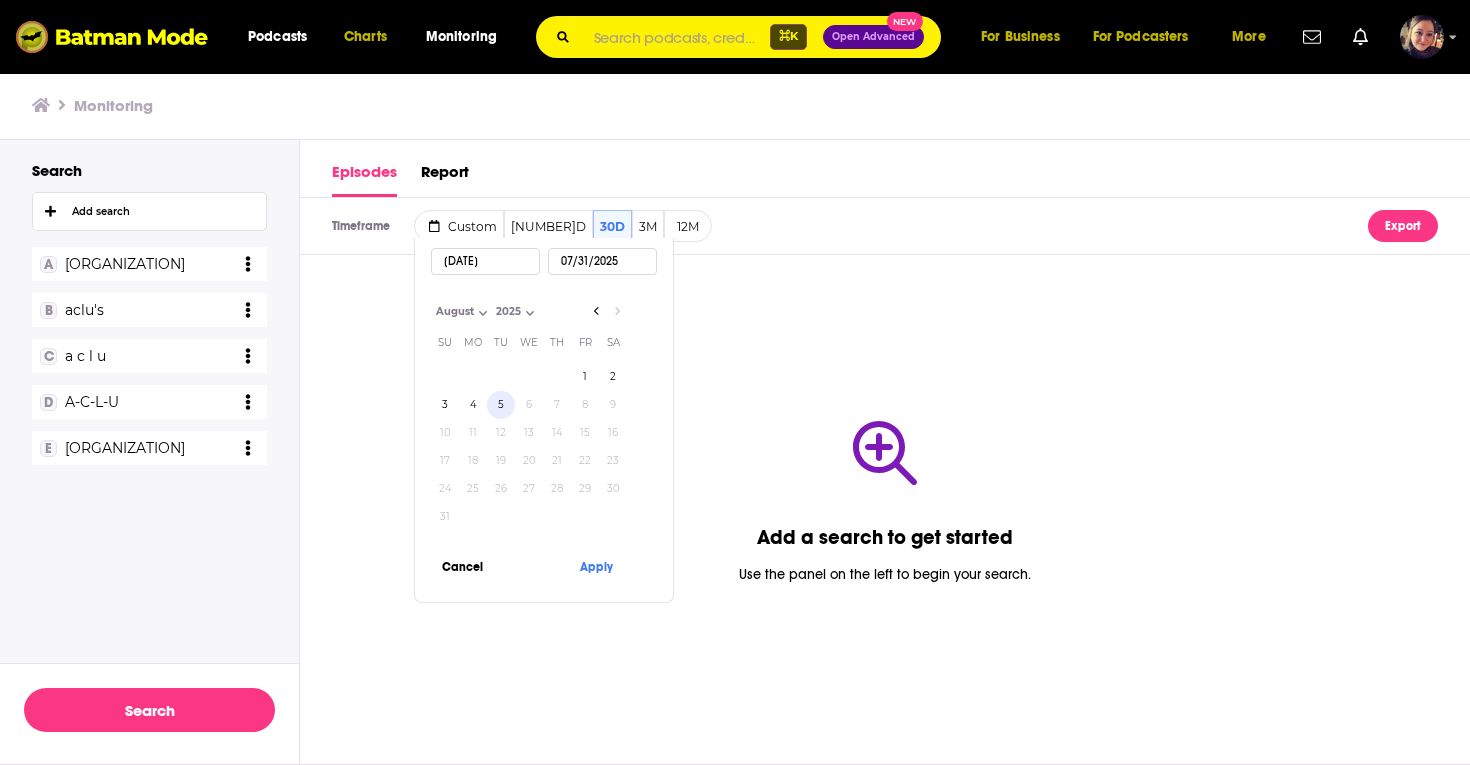 click on "5" at bounding box center (501, 405) 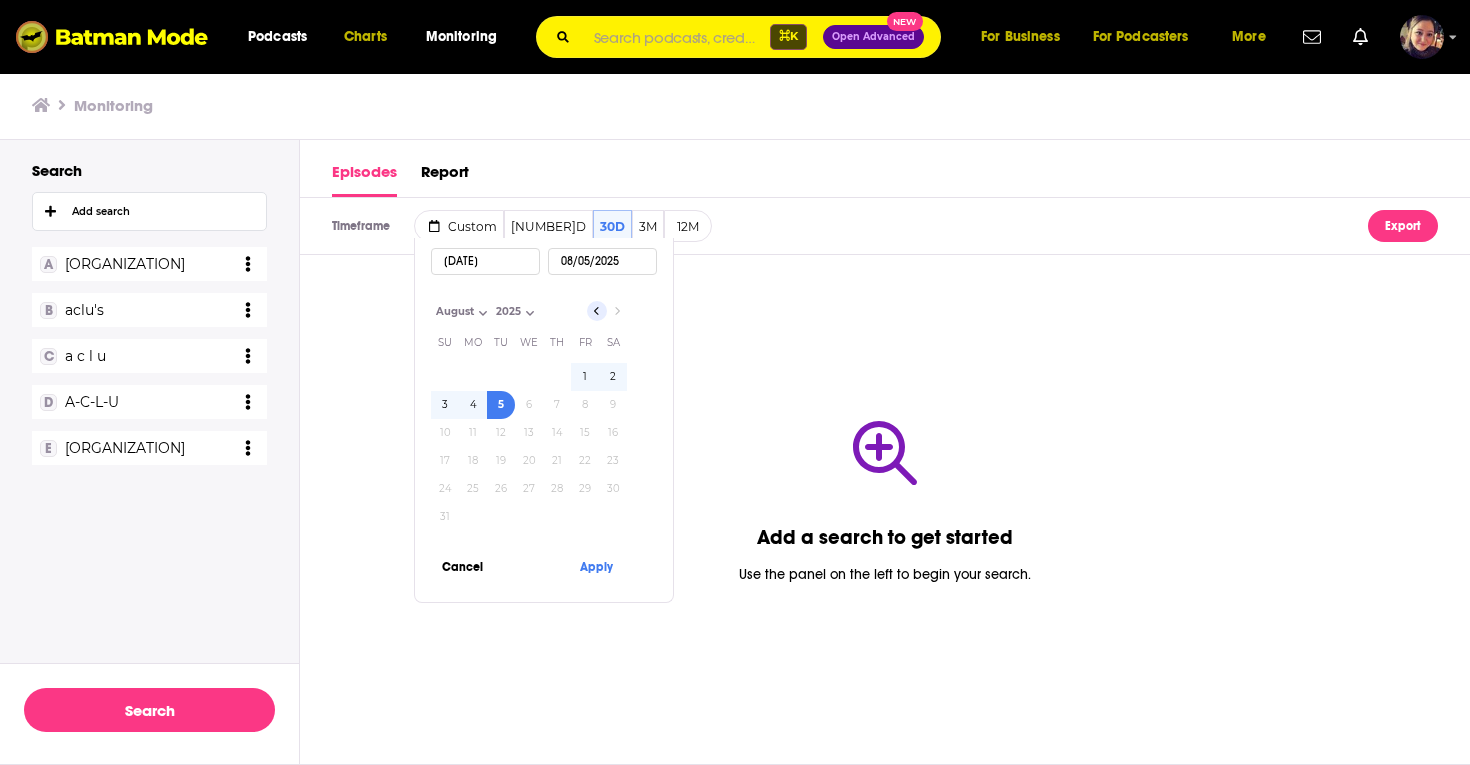 click 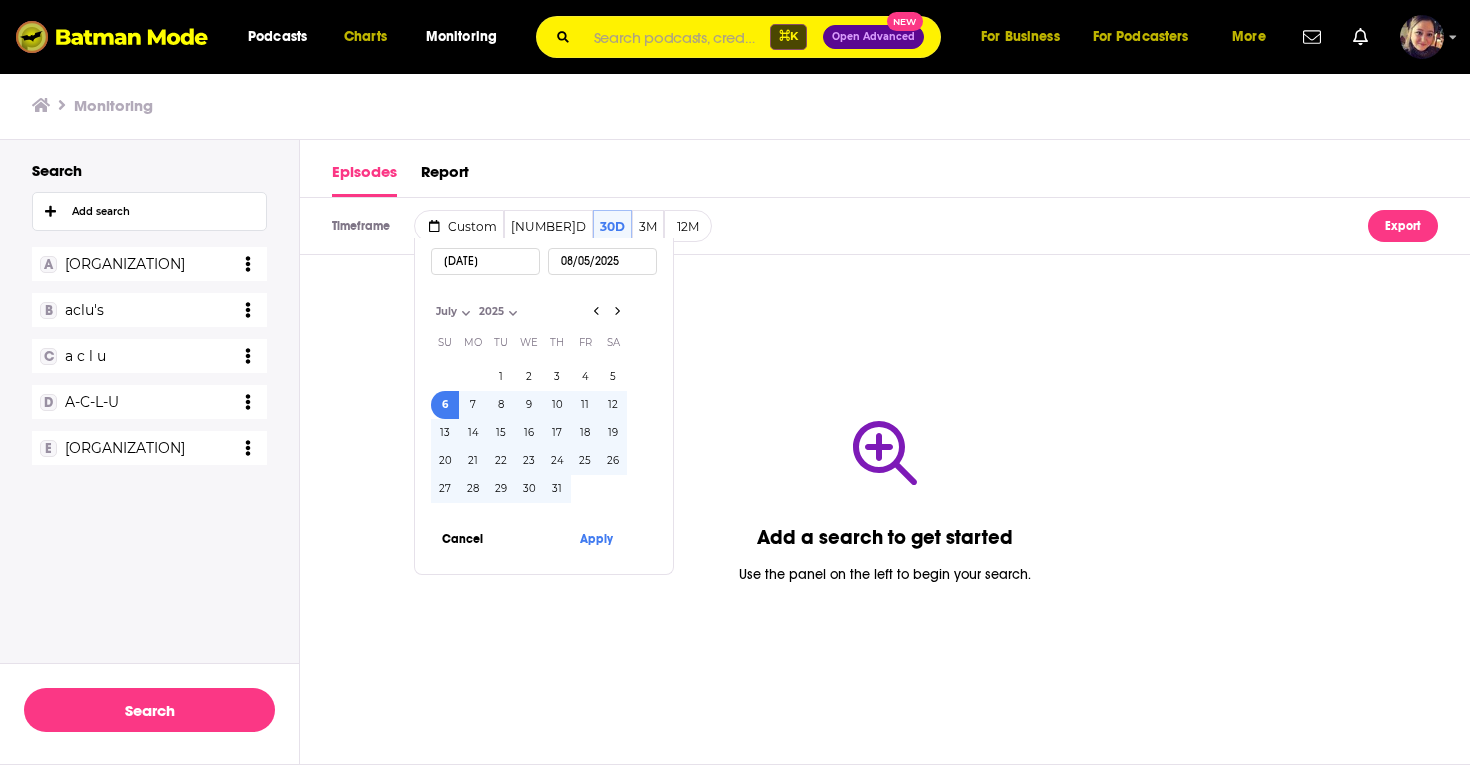 click on "30" at bounding box center [529, 489] 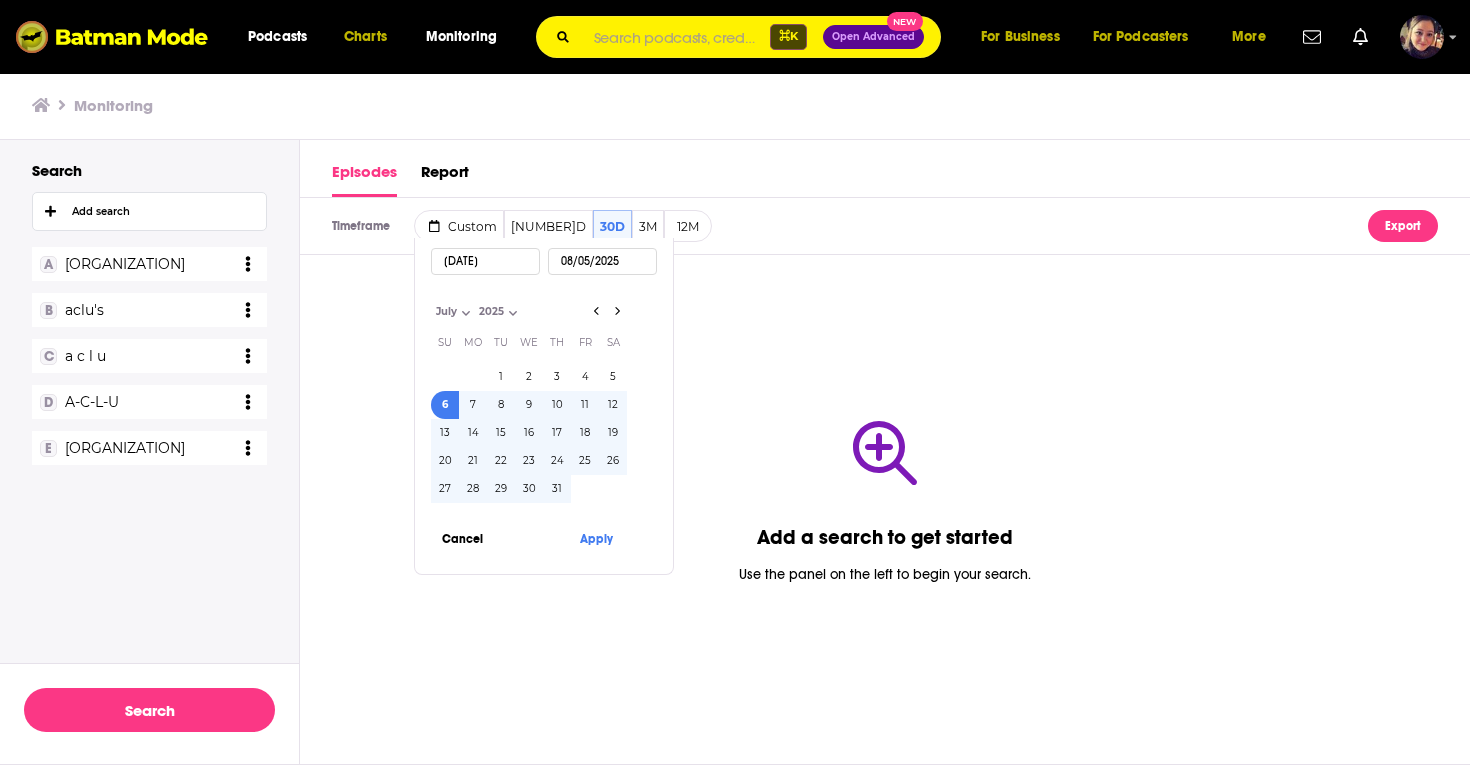 type on "[DATE]" 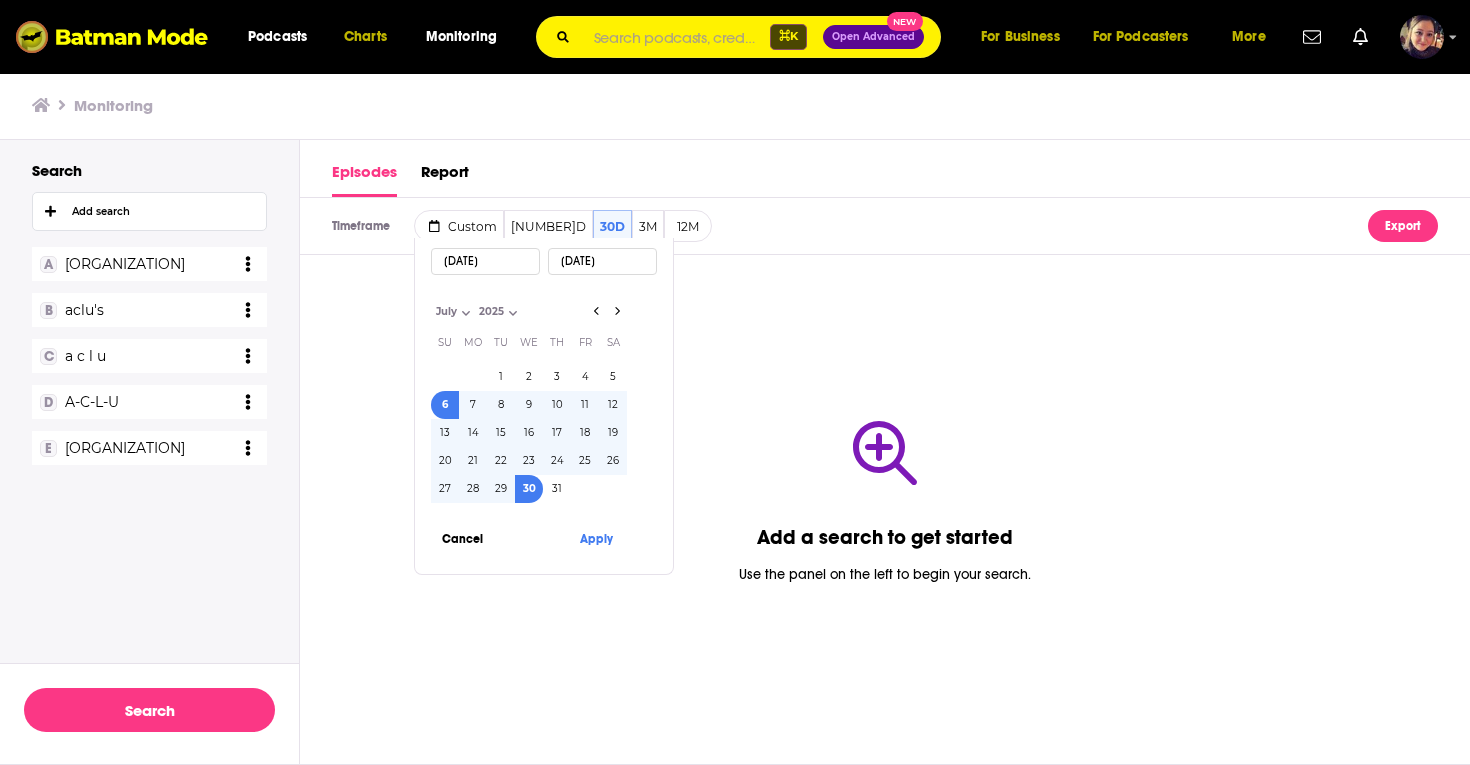 drag, startPoint x: 450, startPoint y: 406, endPoint x: 530, endPoint y: 405, distance: 80.00625 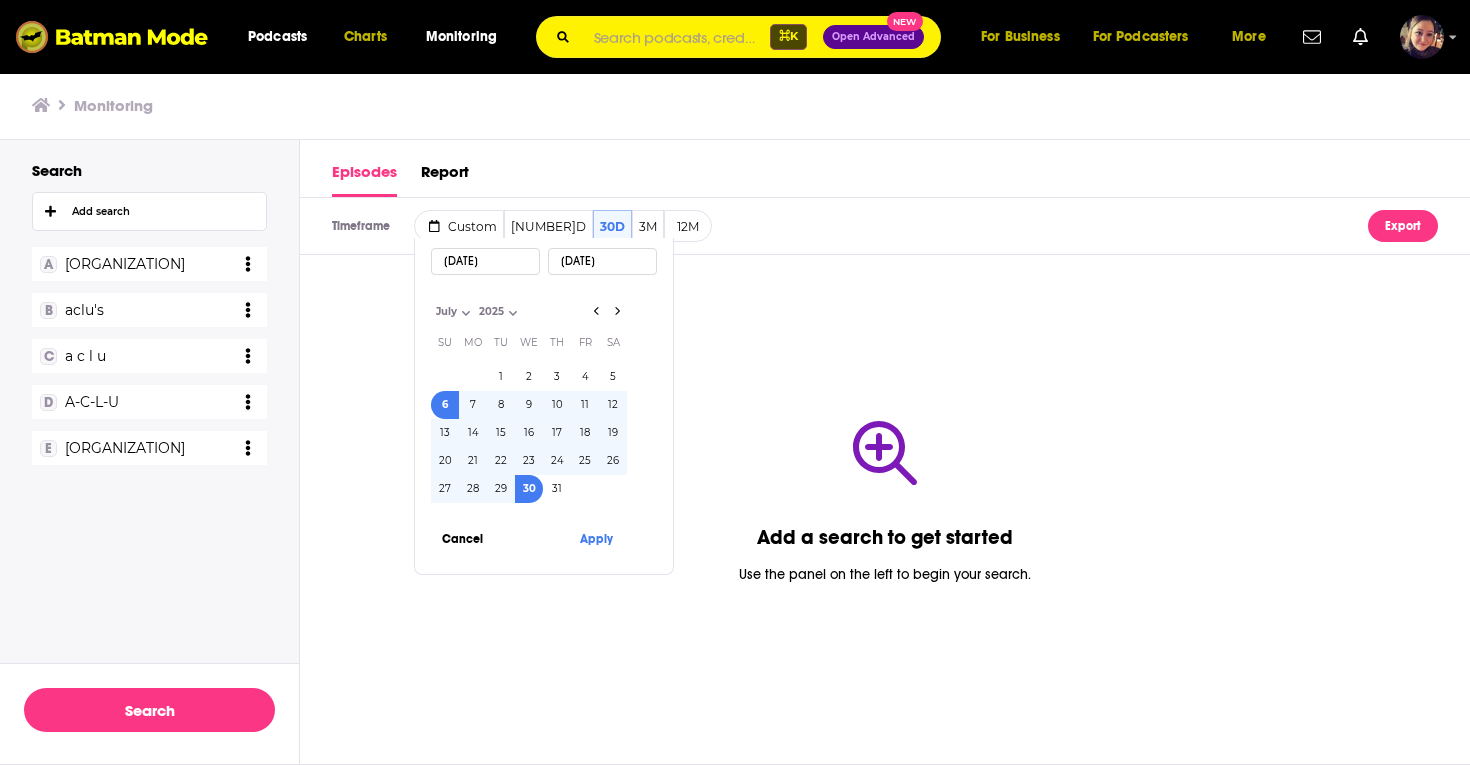 click on "6 7 8 9 10 11 12" at bounding box center [529, 405] 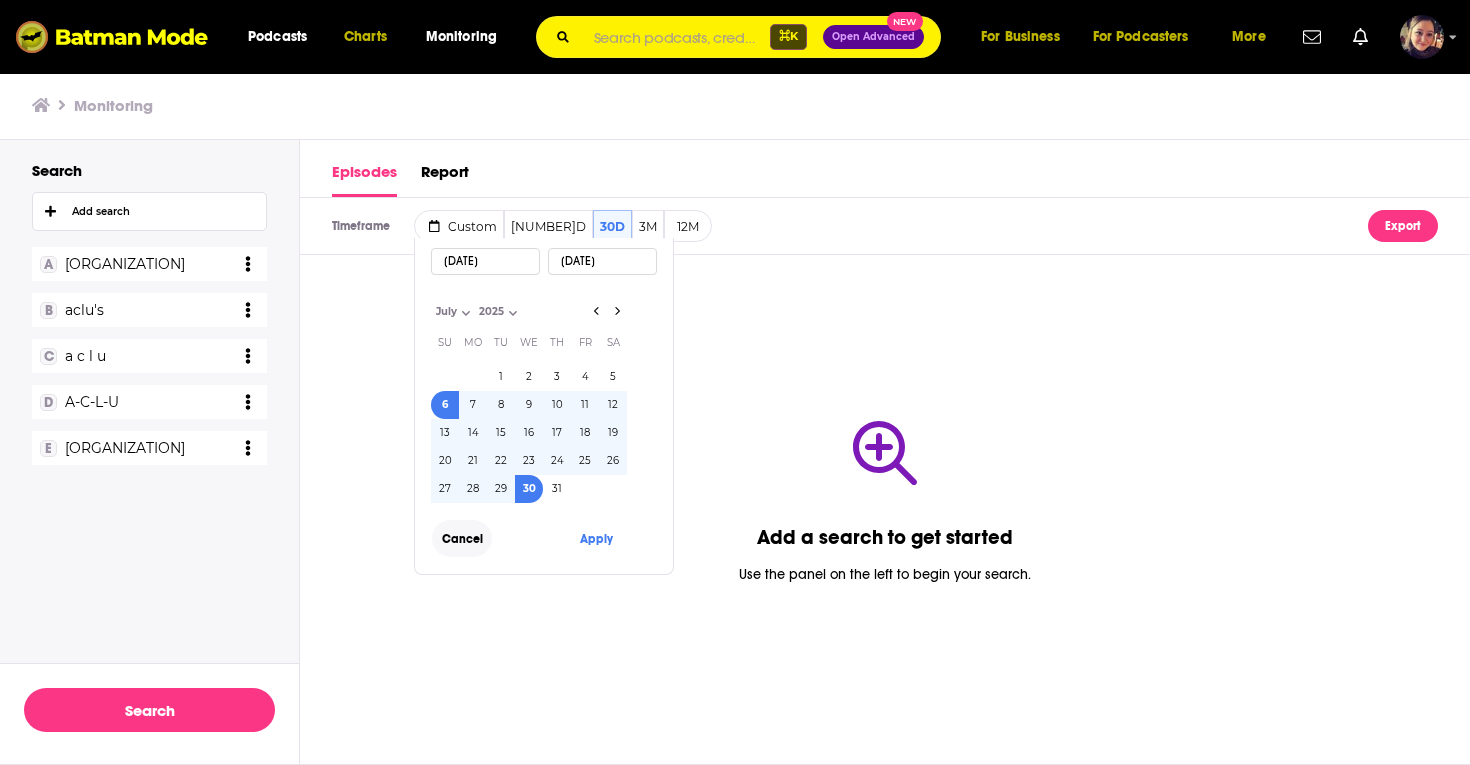 click on "Cancel" at bounding box center (462, 538) 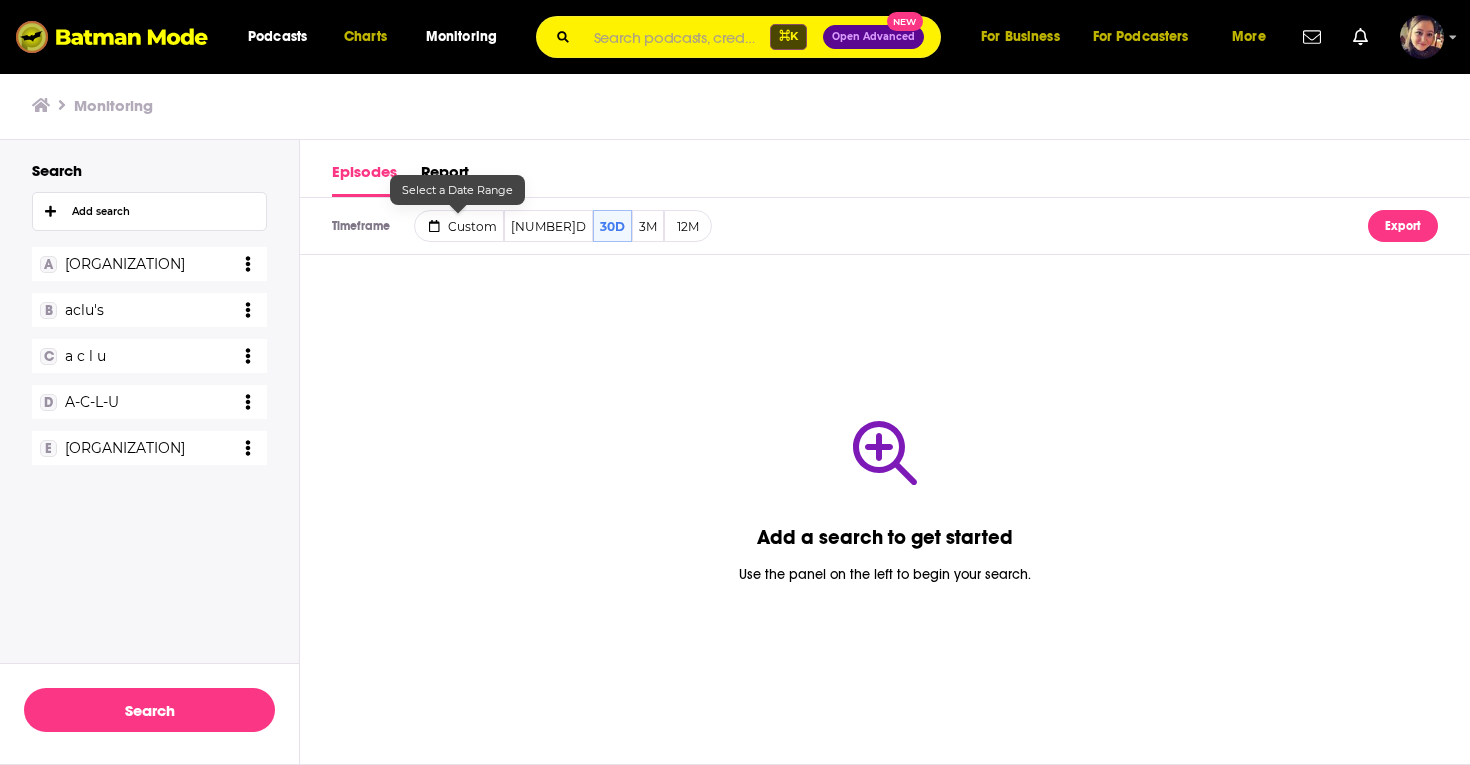 click on "[NUMBER]D" at bounding box center (548, 226) 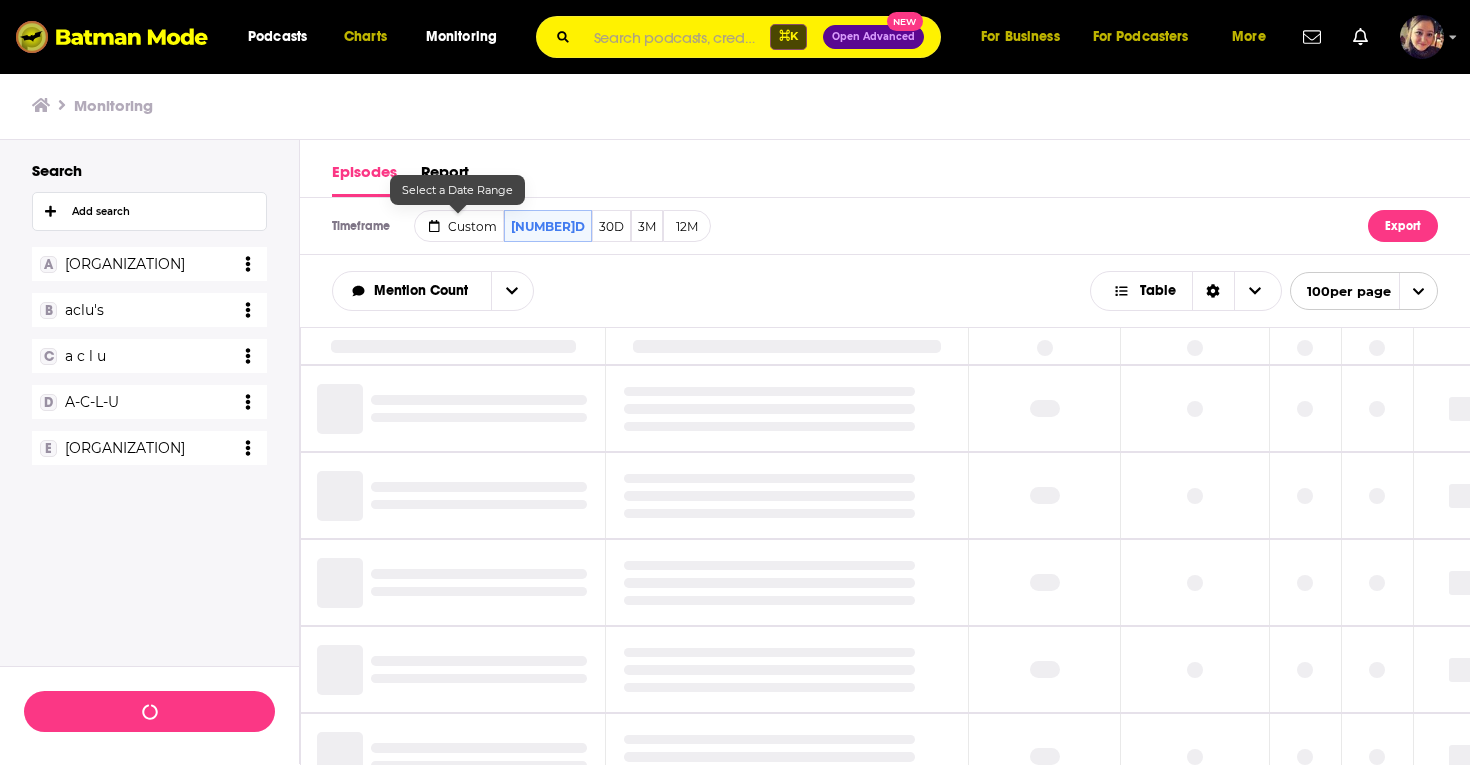 click on "Custom" at bounding box center (472, 226) 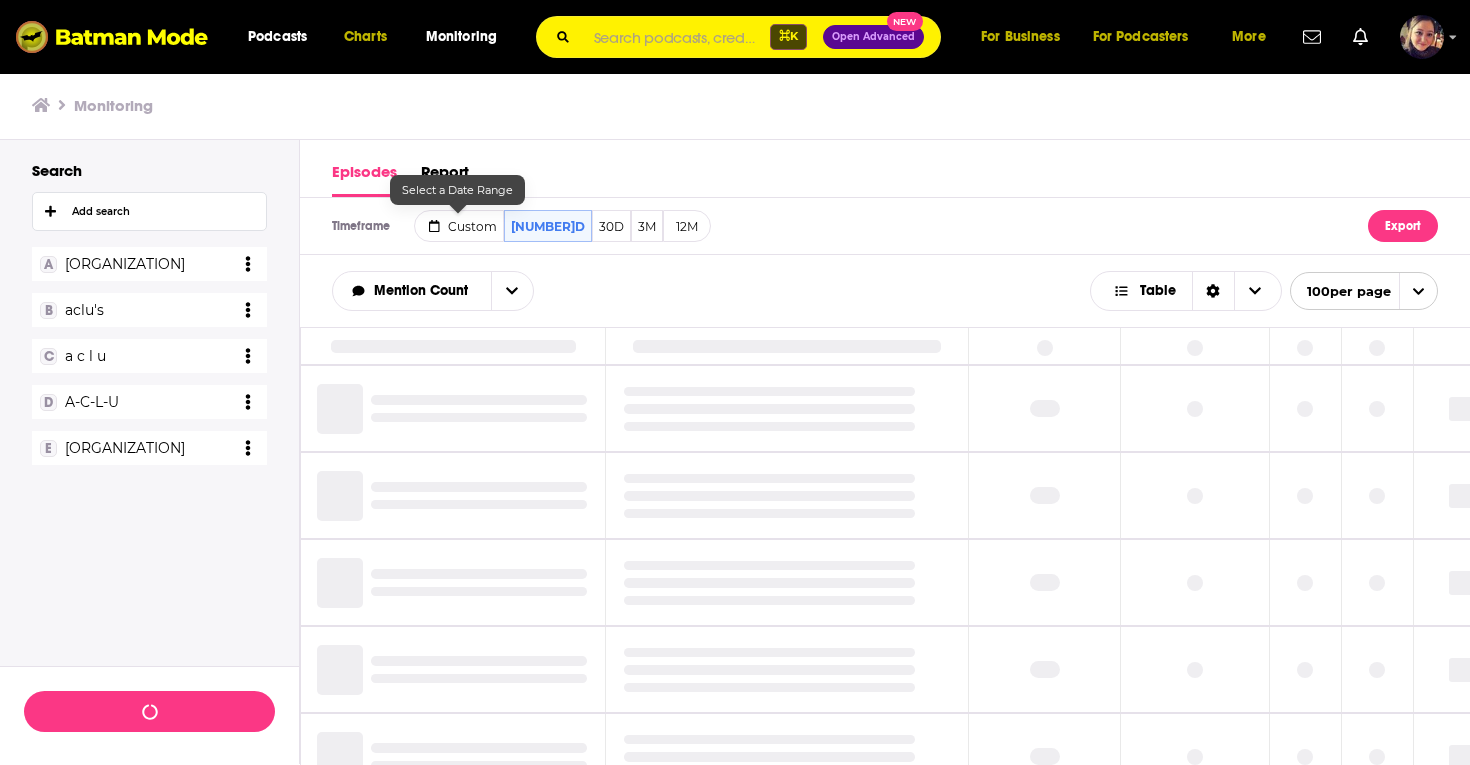 select on "6" 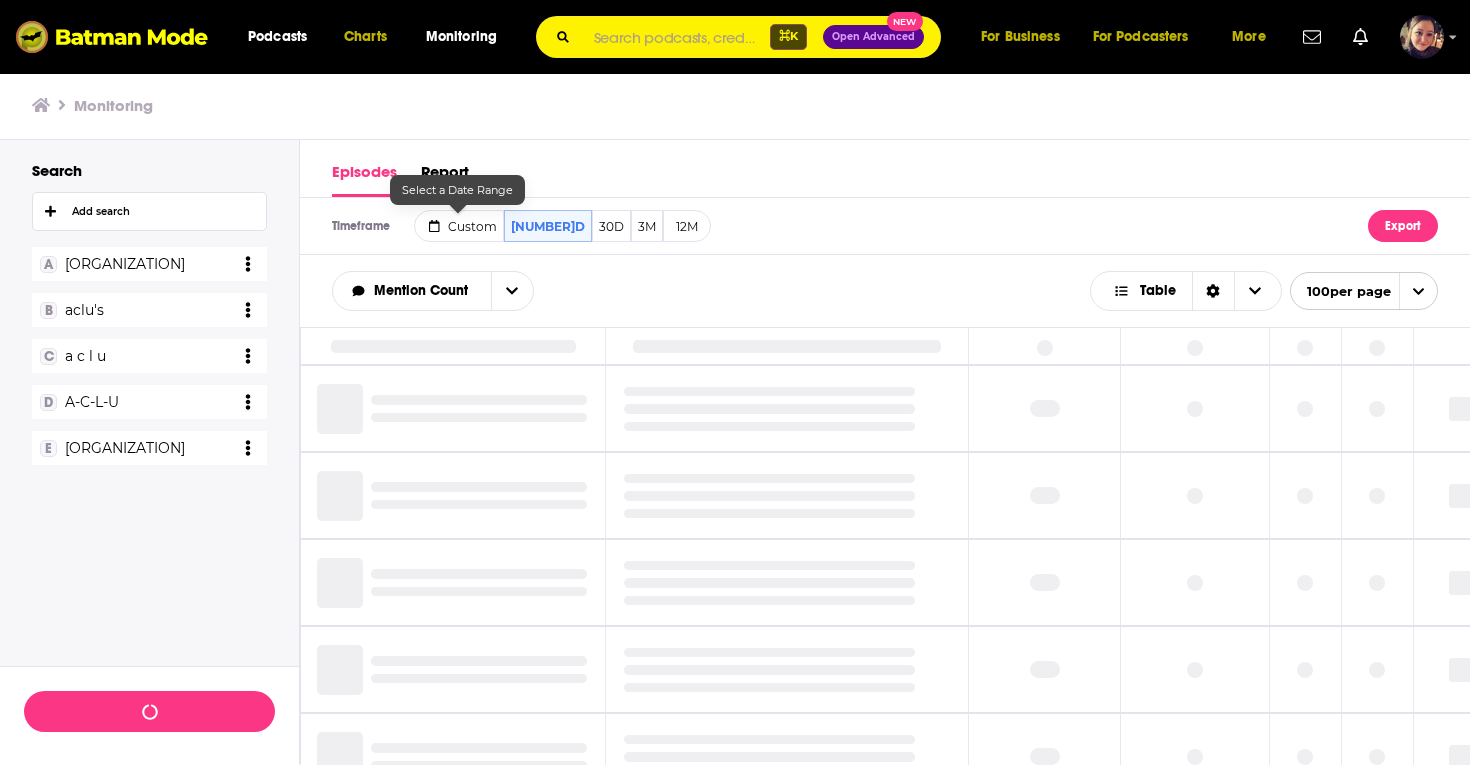 select on "2025" 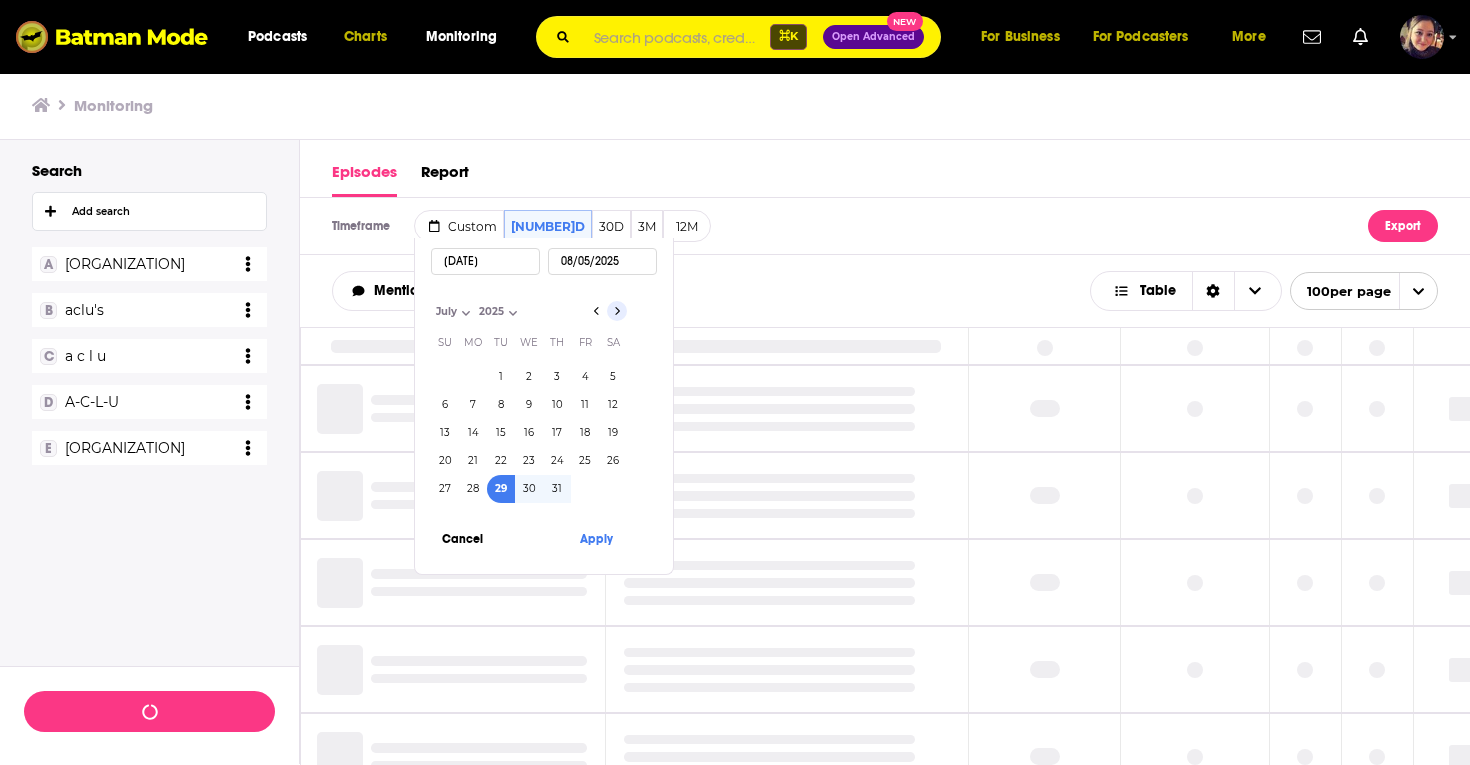 click at bounding box center [617, 311] 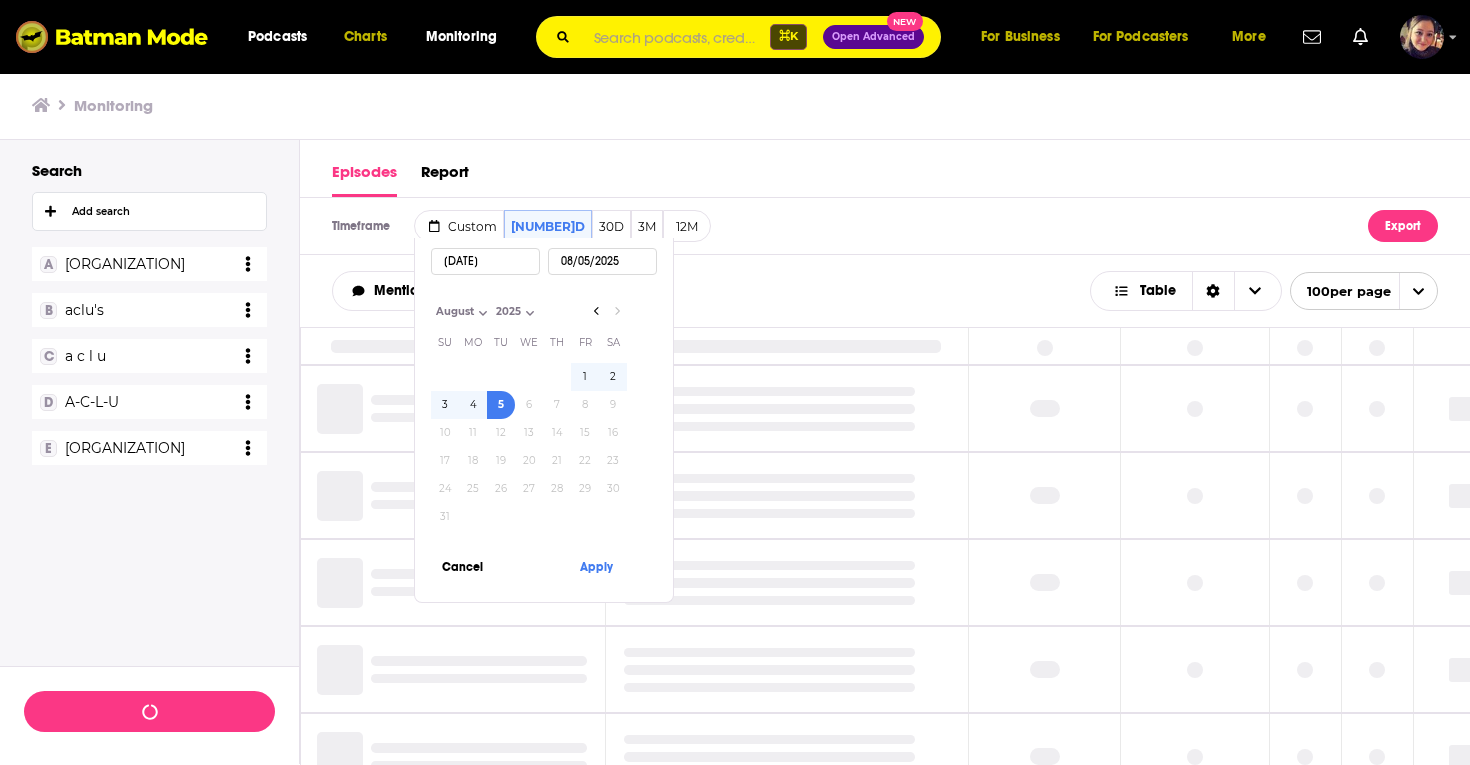 click at bounding box center (501, 377) 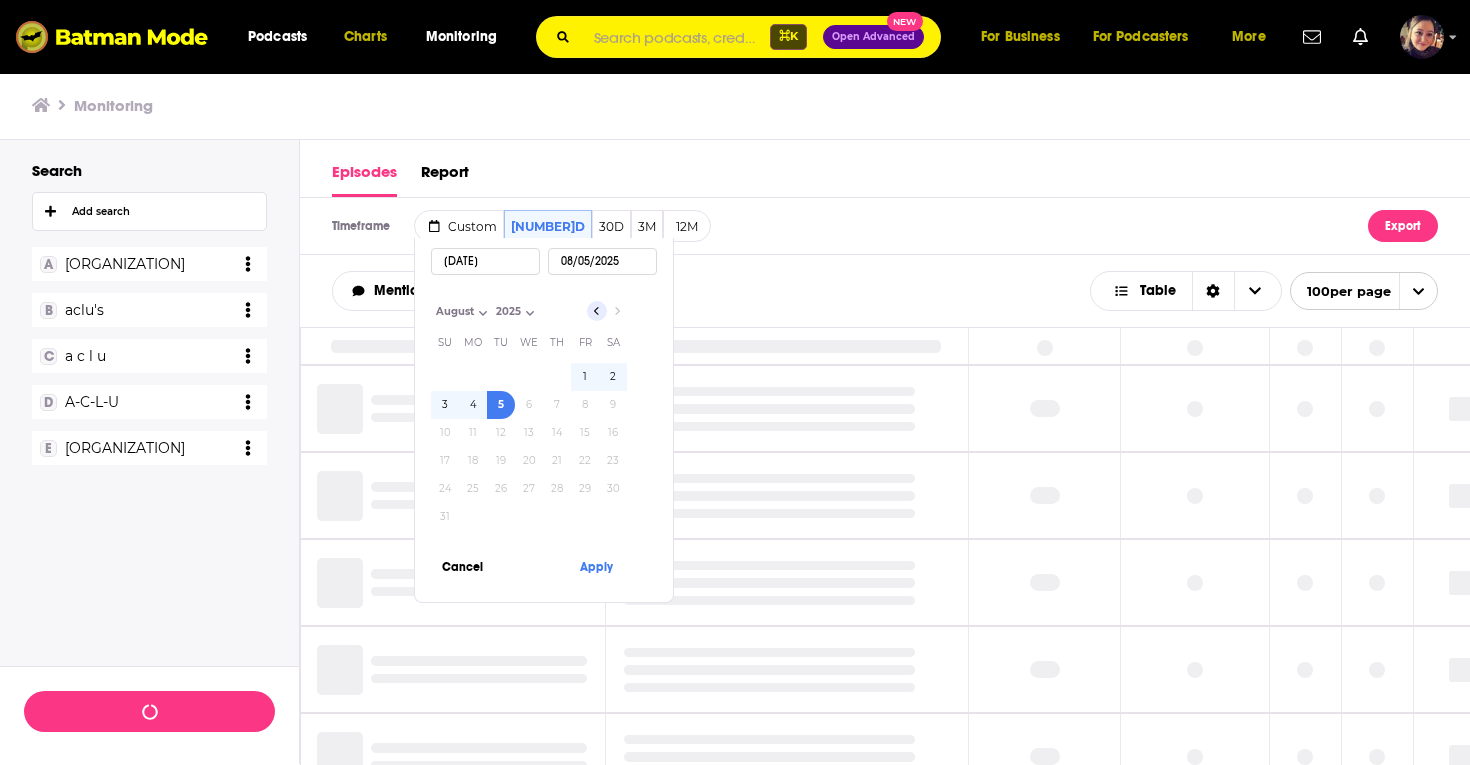 click 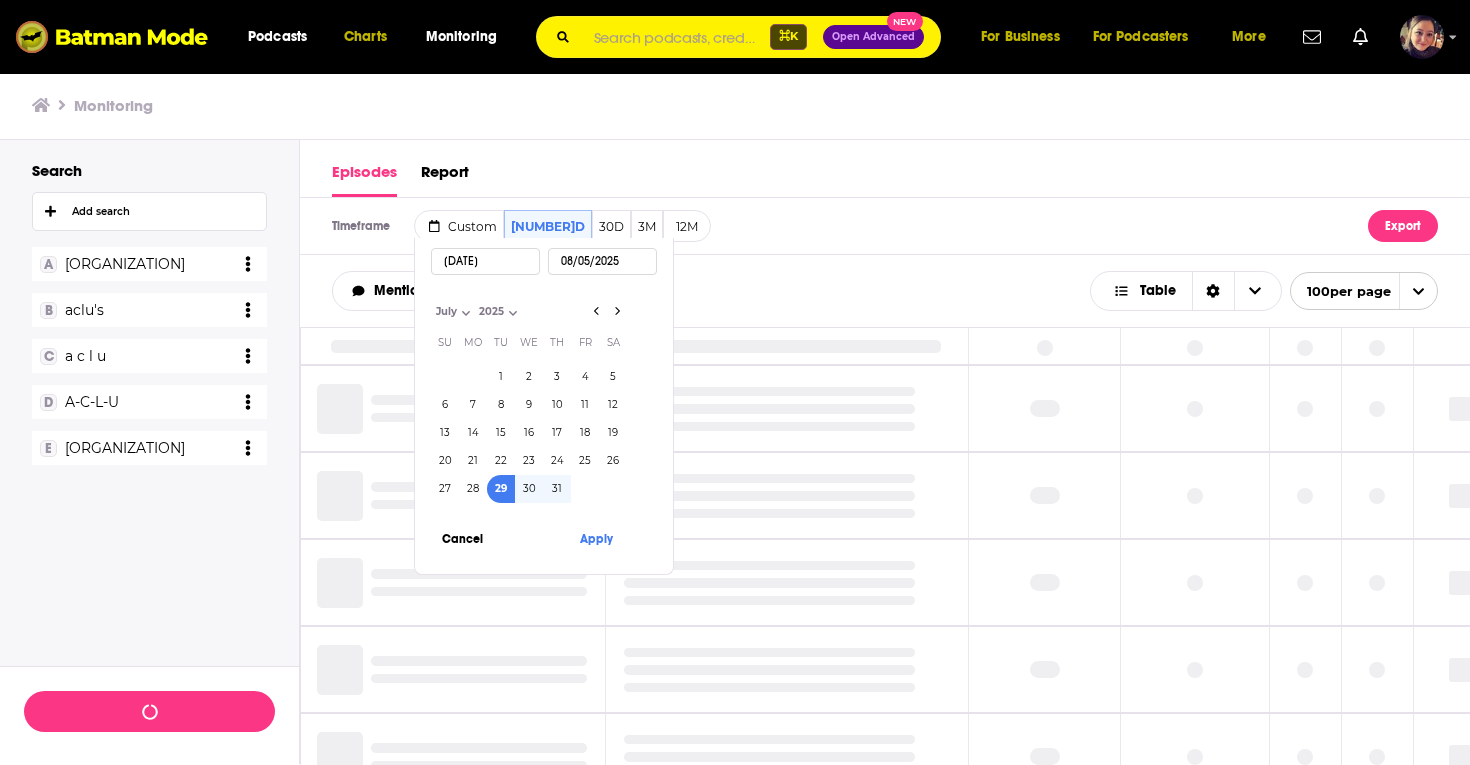click on "29" at bounding box center [501, 489] 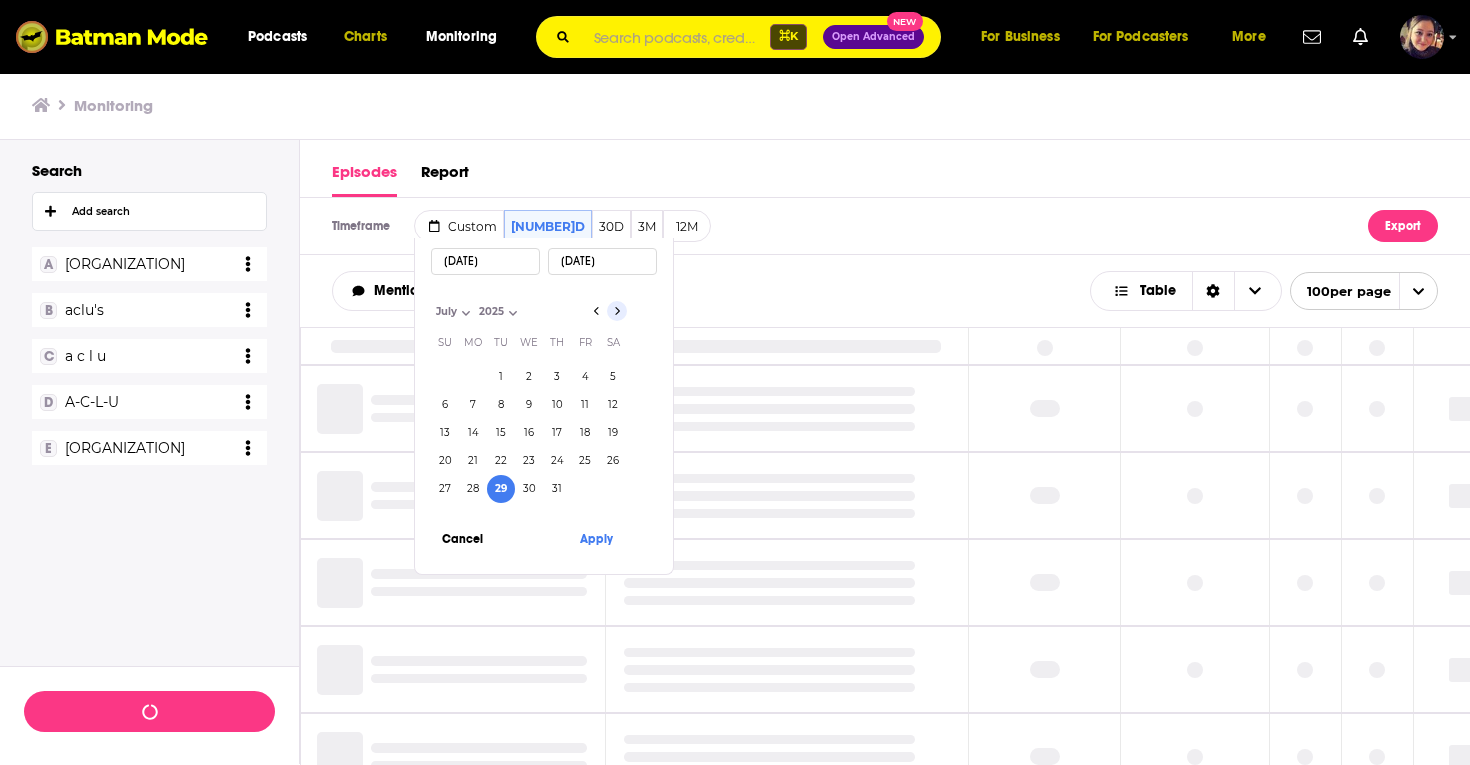 click 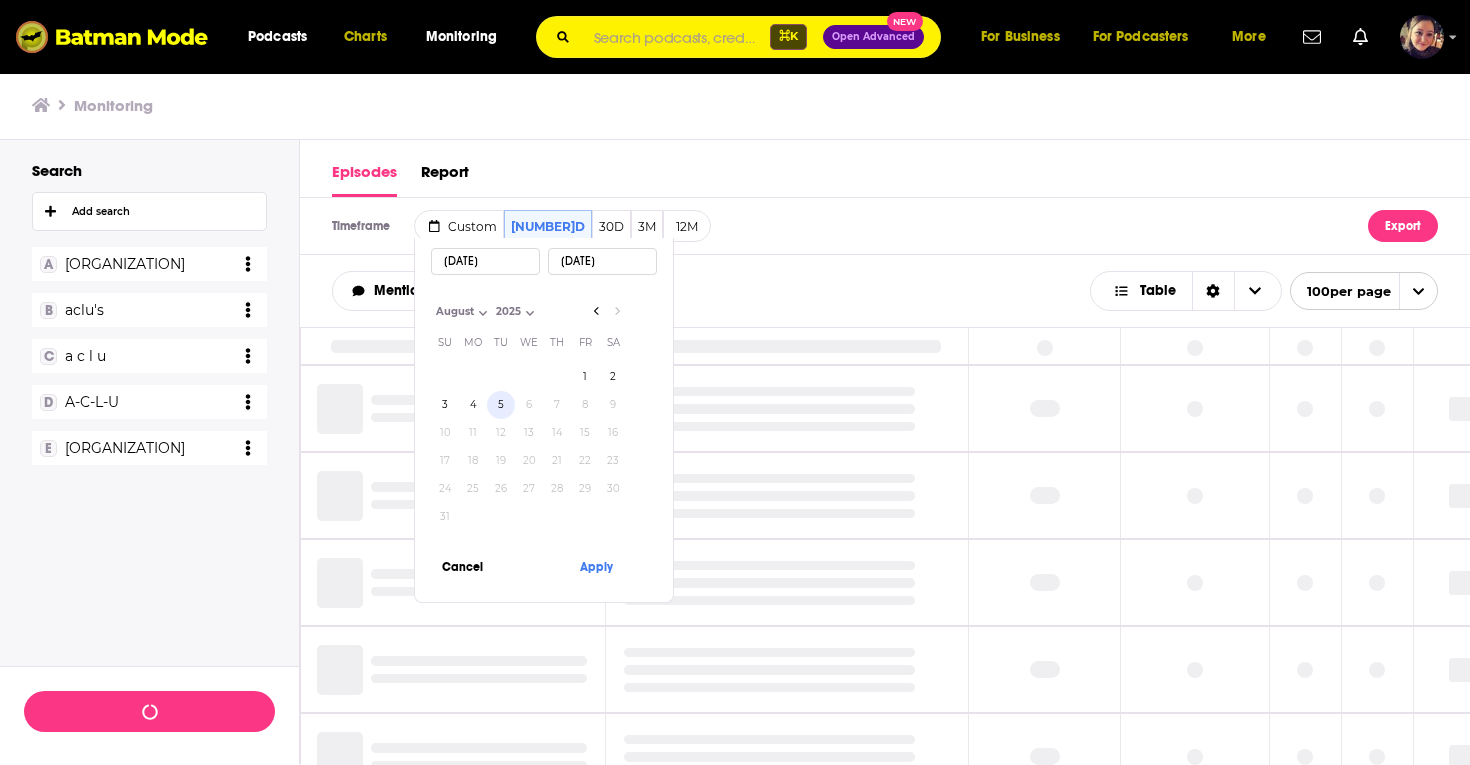 click on "5" at bounding box center (501, 405) 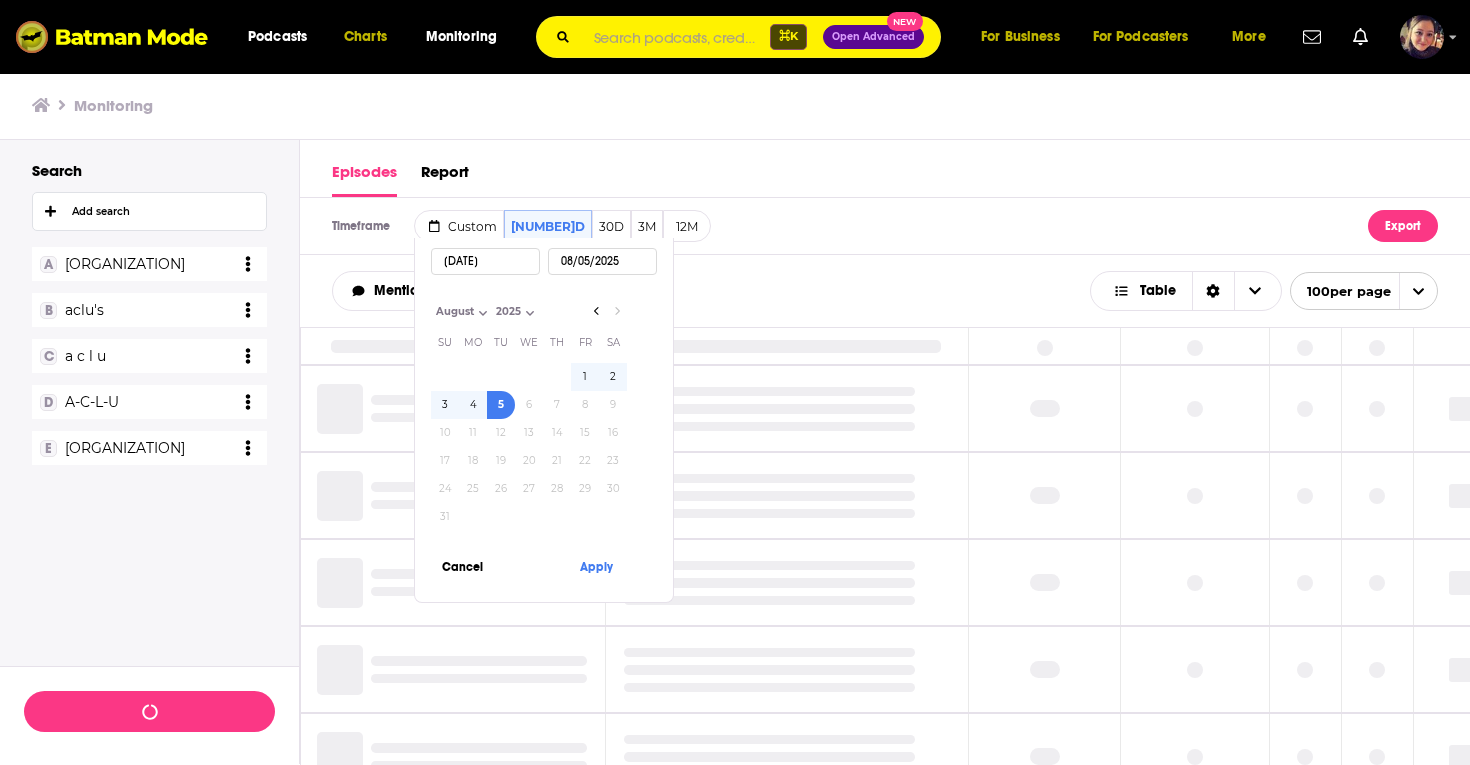 click on "[DATE]" at bounding box center [485, 261] 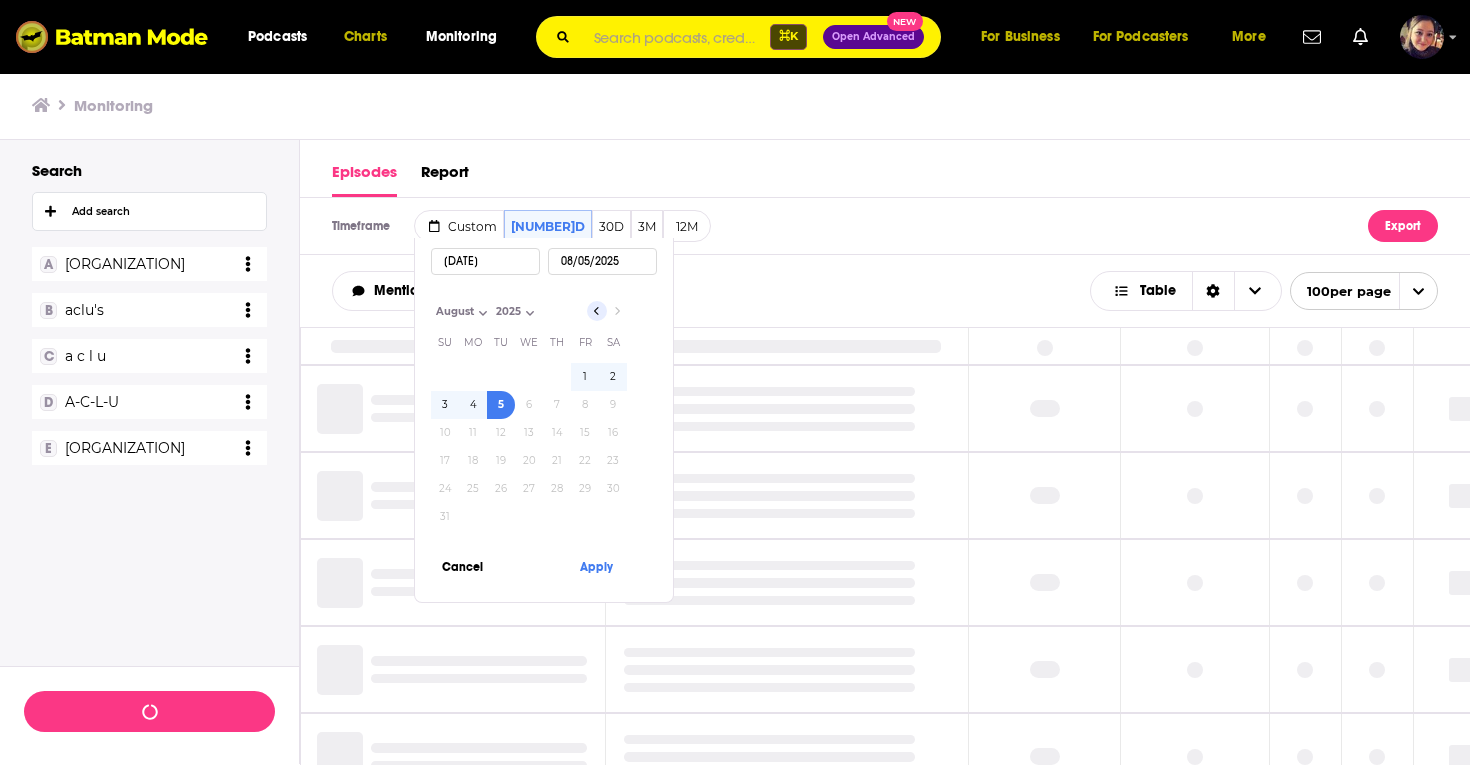 click 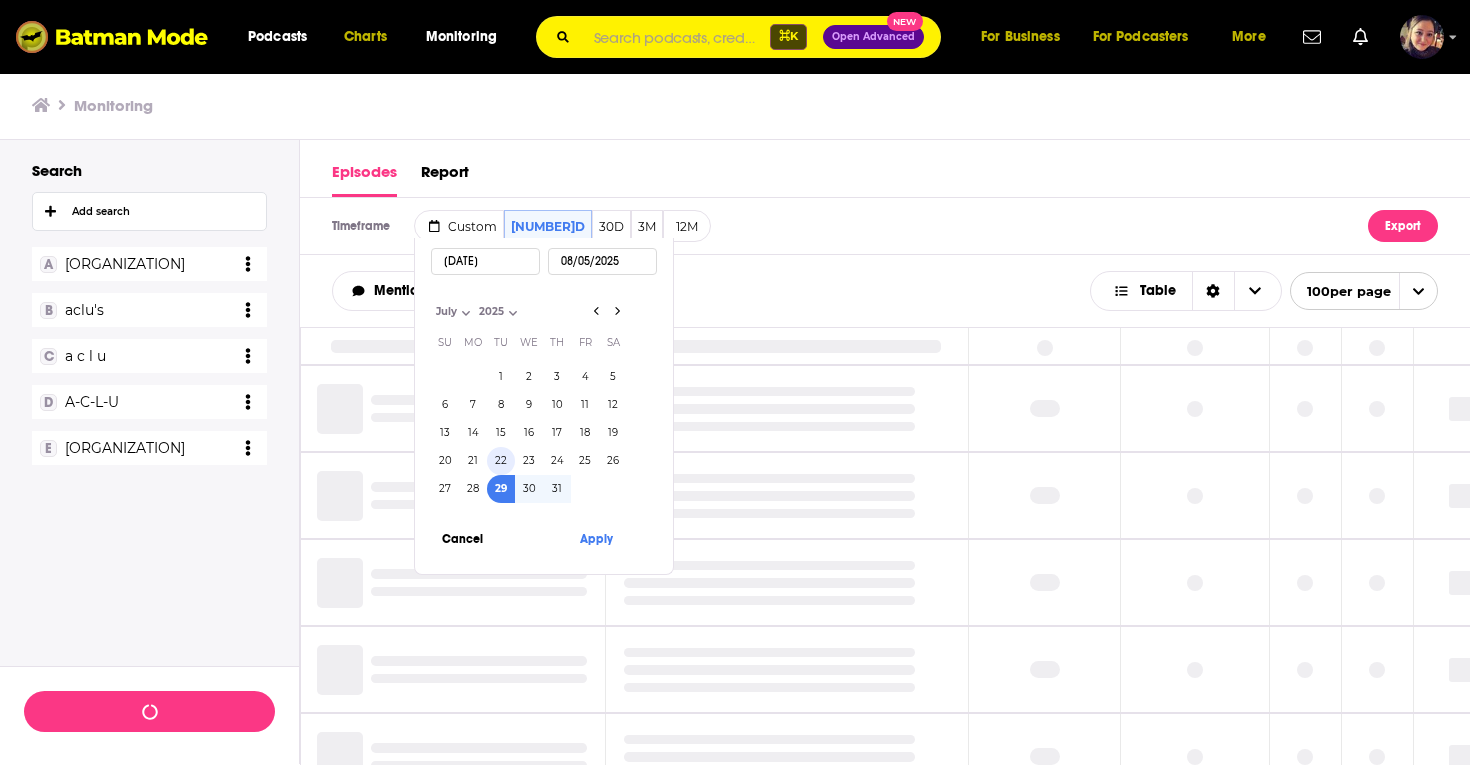 click on "22" at bounding box center (501, 461) 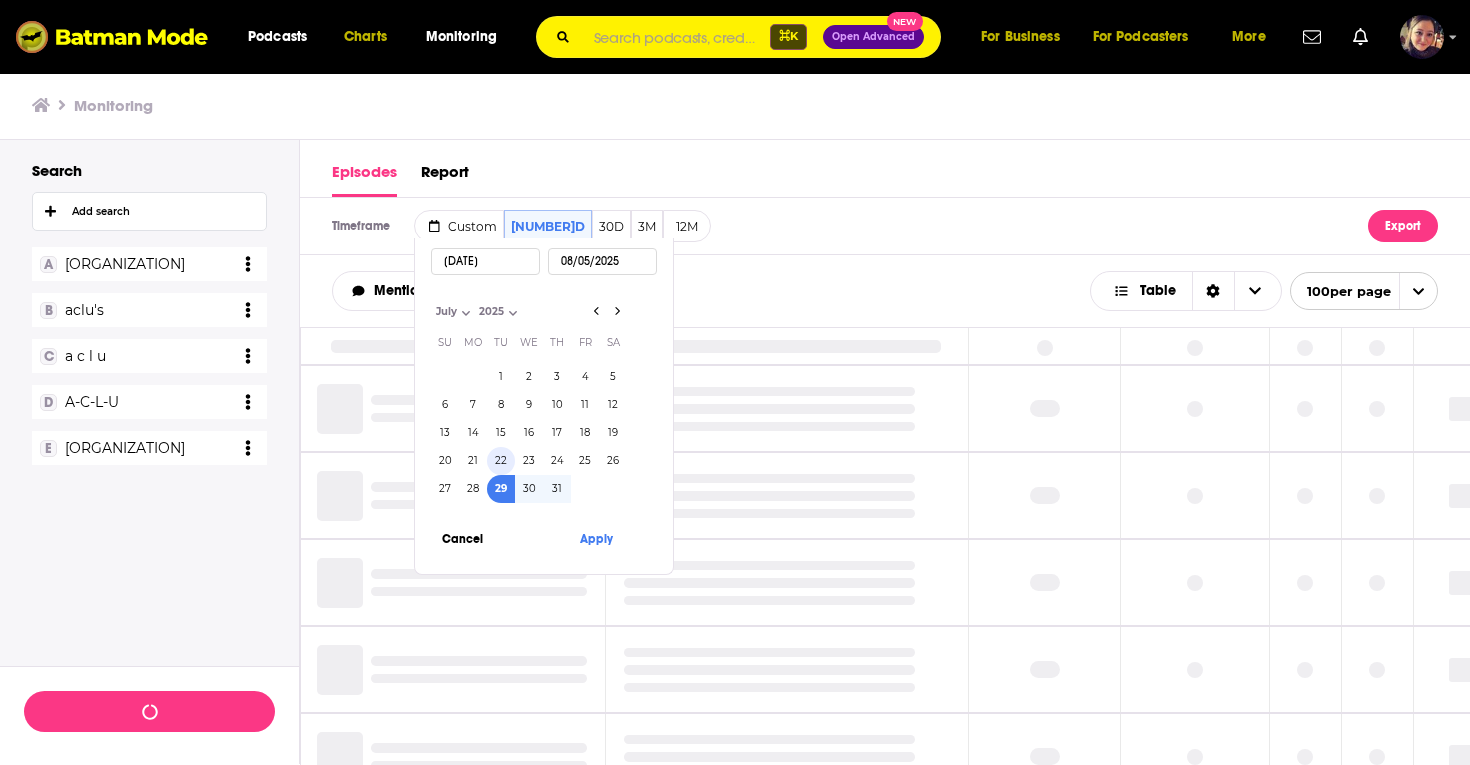 type on "[DATE]" 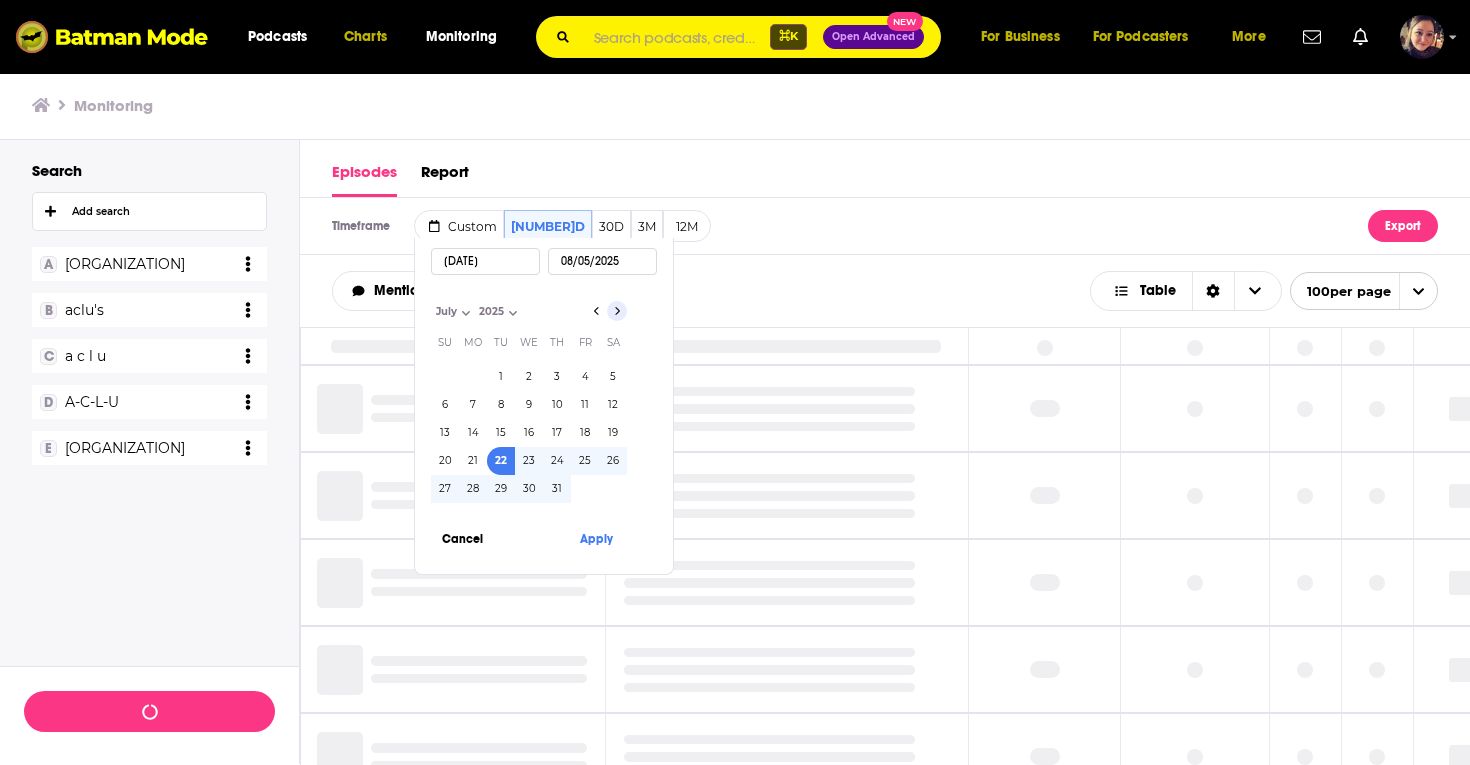 click 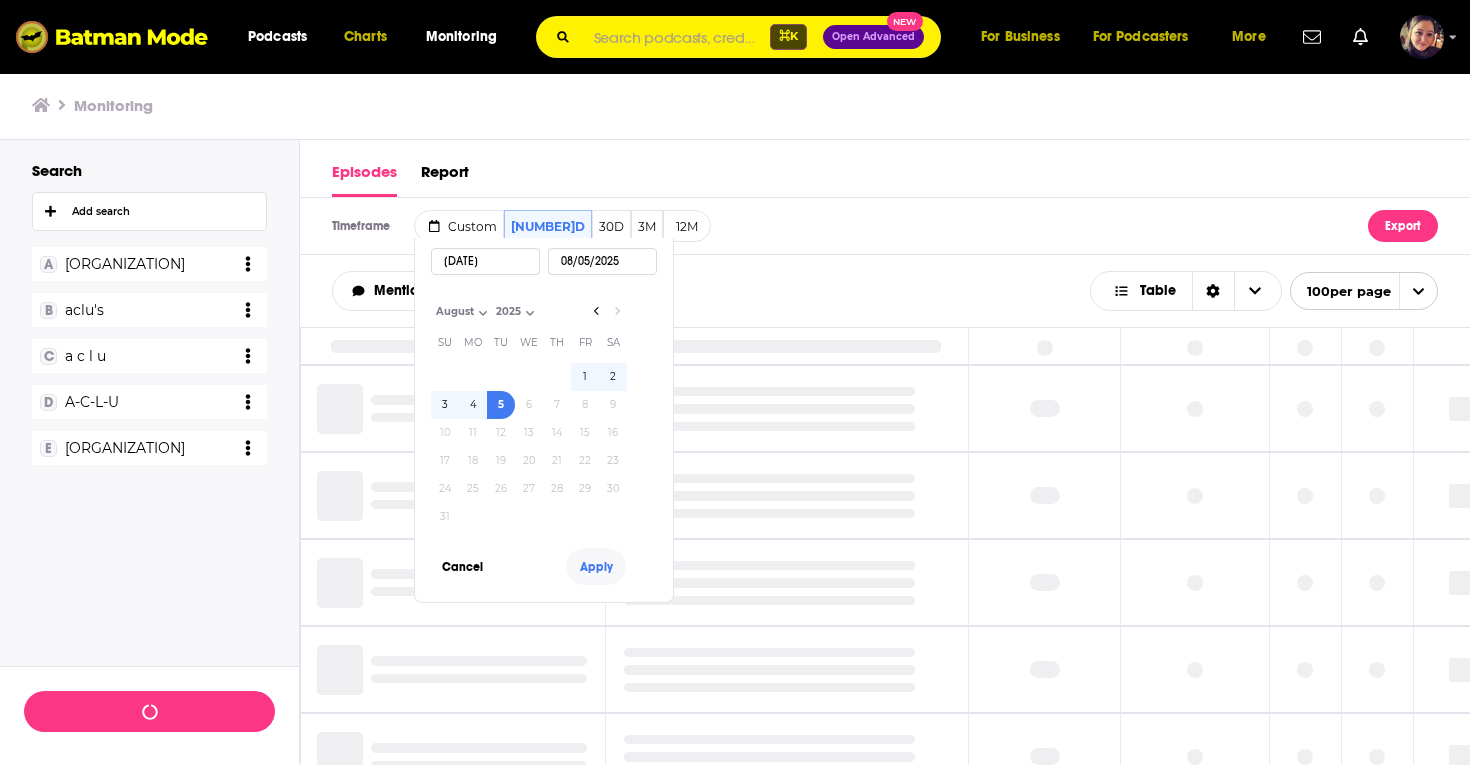click on "Apply" at bounding box center (596, 566) 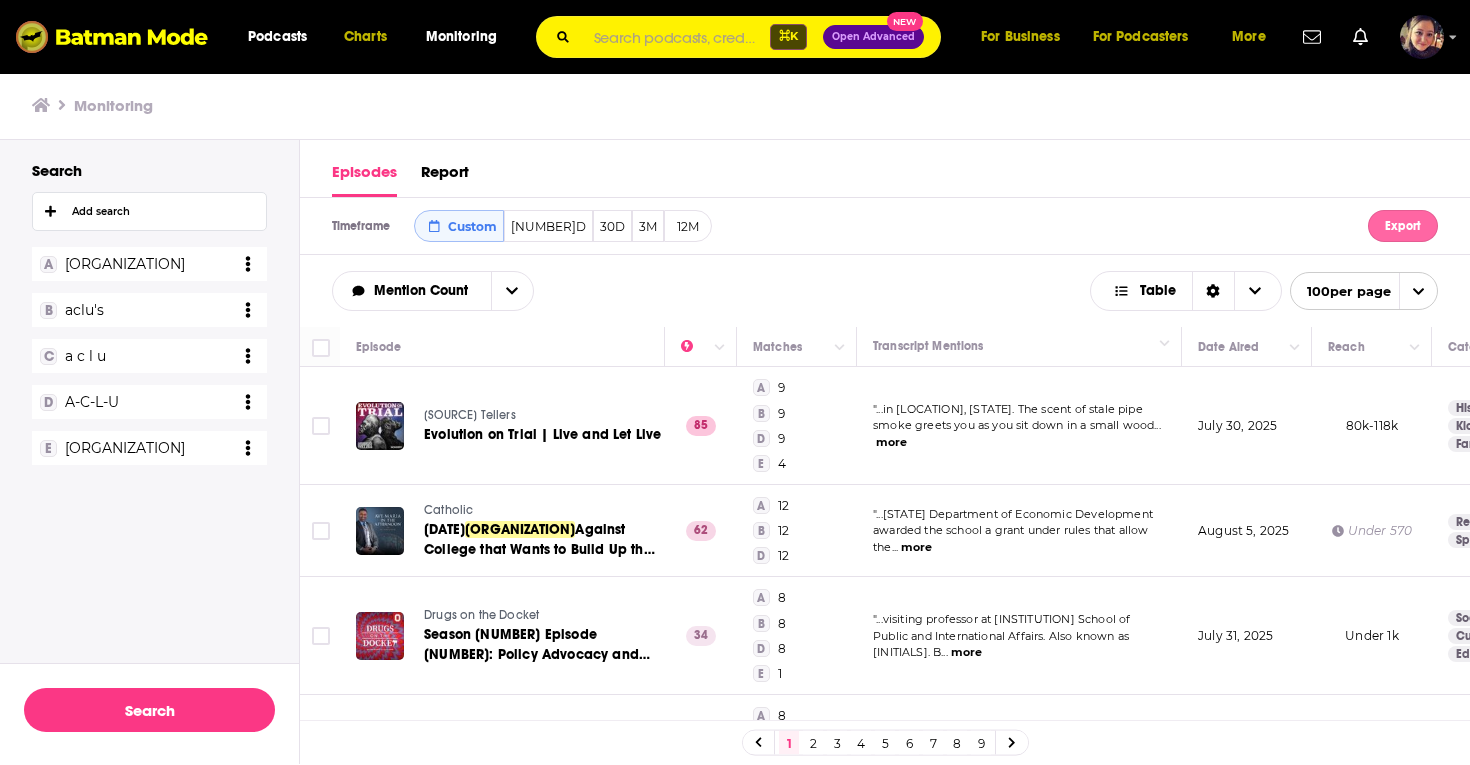 click on "Export" at bounding box center [1403, 226] 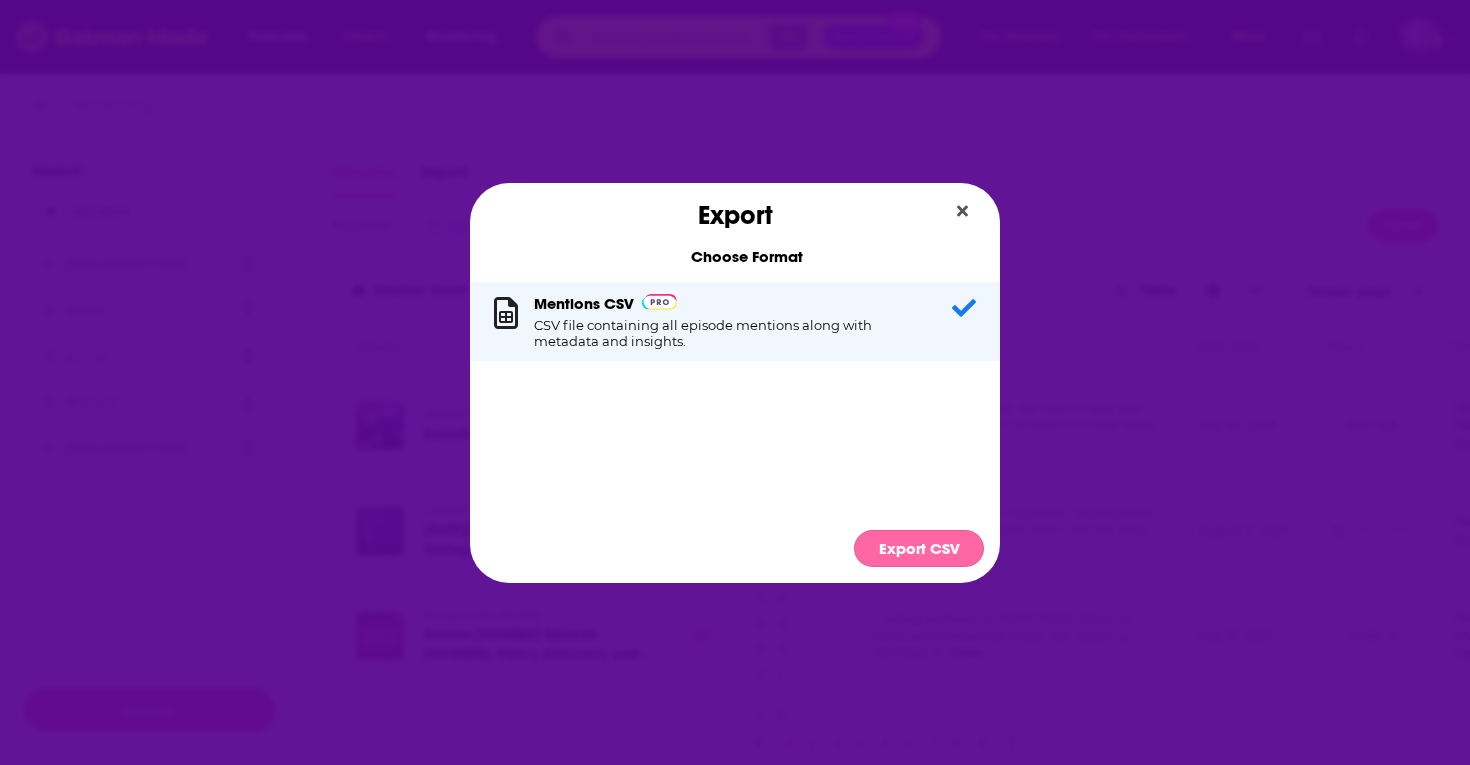 click on "Export CSV" at bounding box center [919, 548] 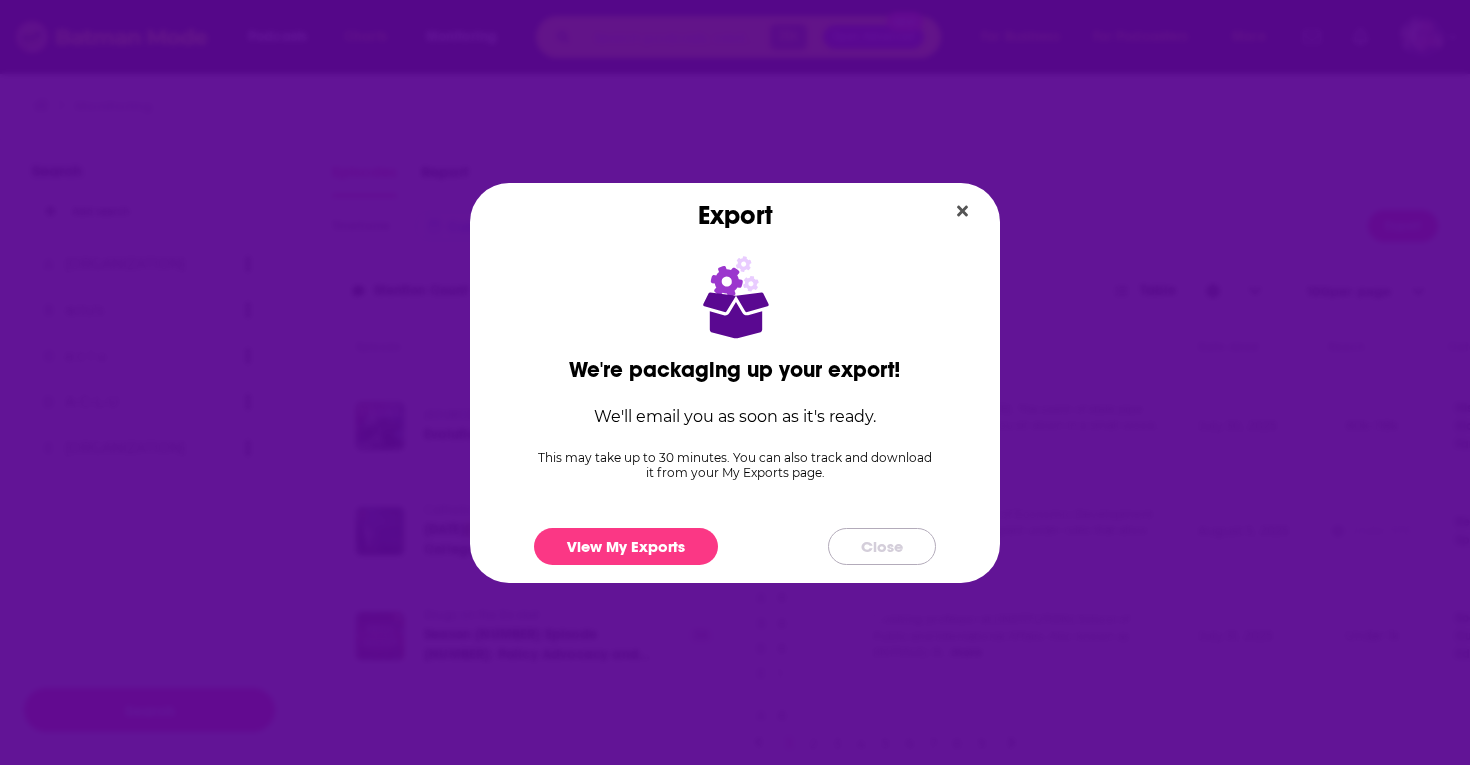 click on "Close" at bounding box center [882, 546] 